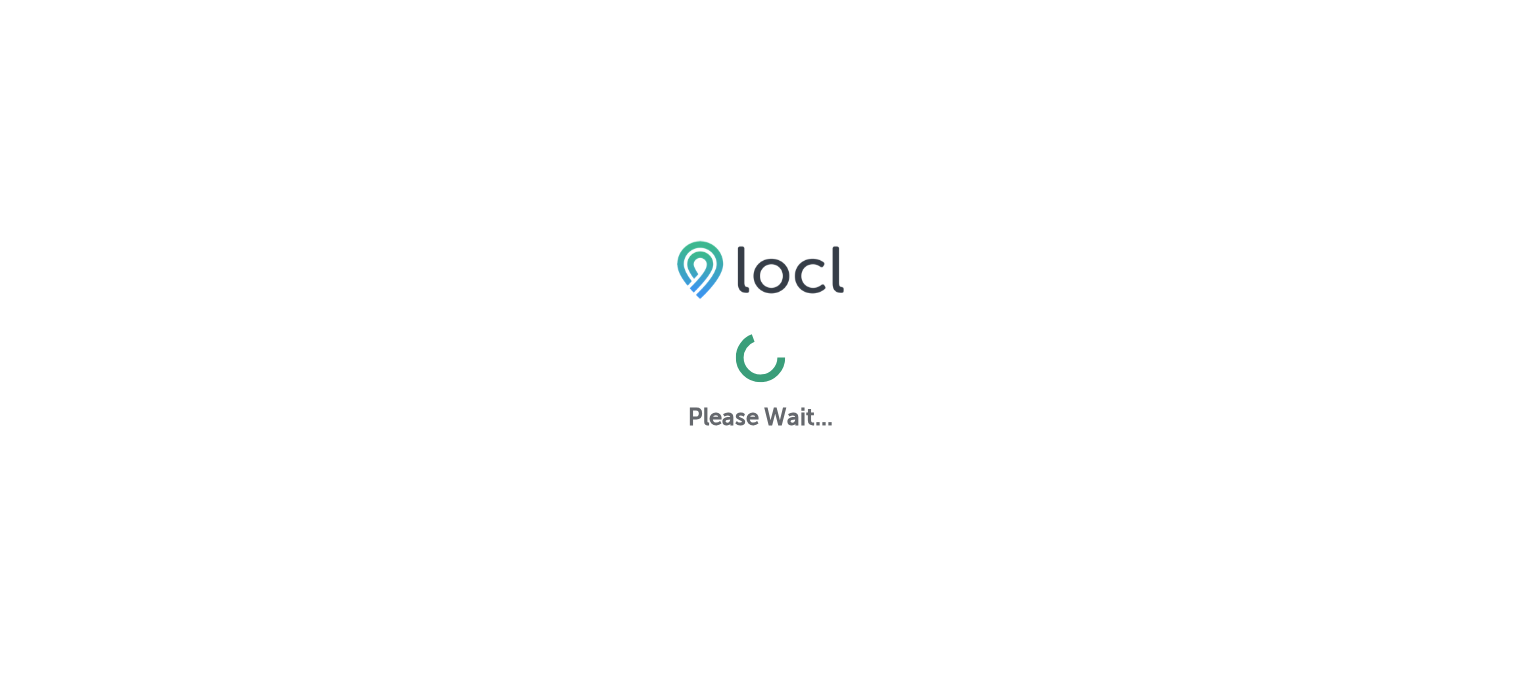 scroll, scrollTop: 0, scrollLeft: 0, axis: both 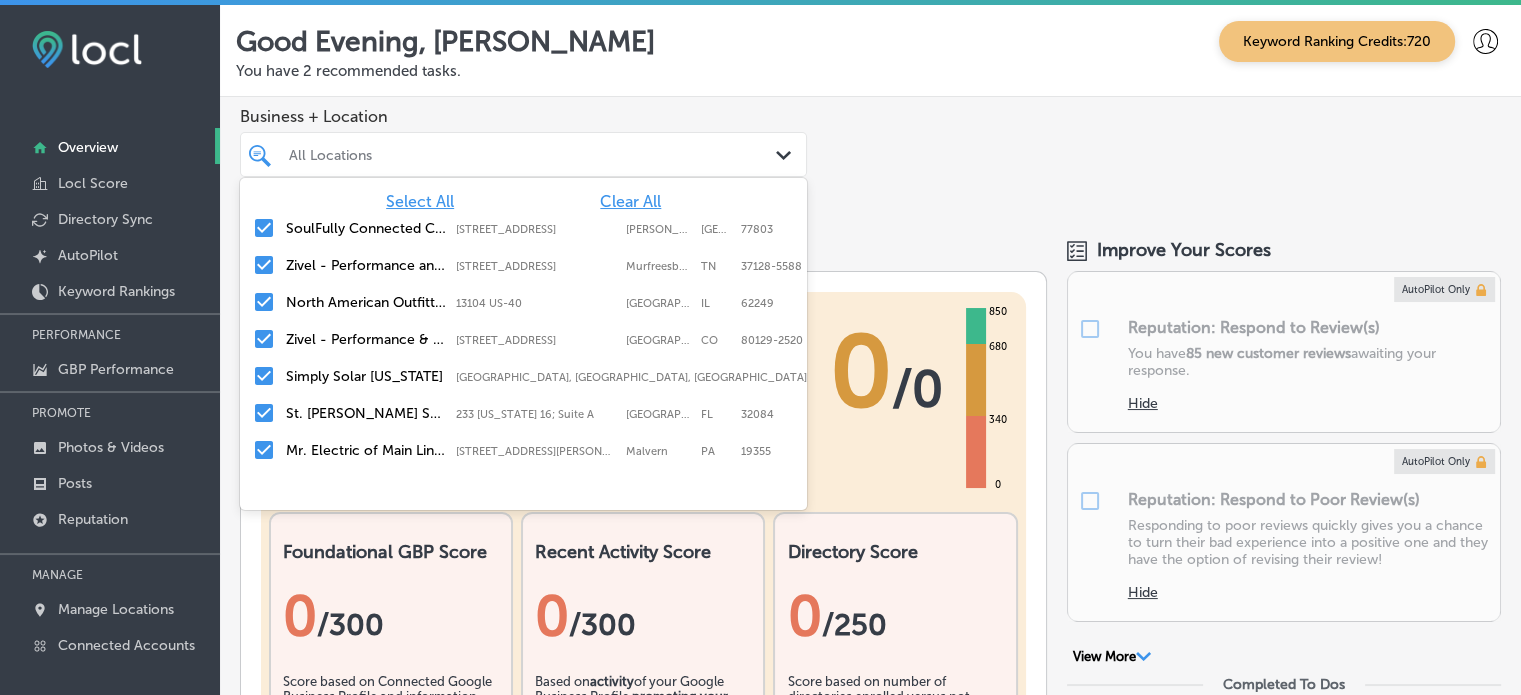 click at bounding box center (500, 154) 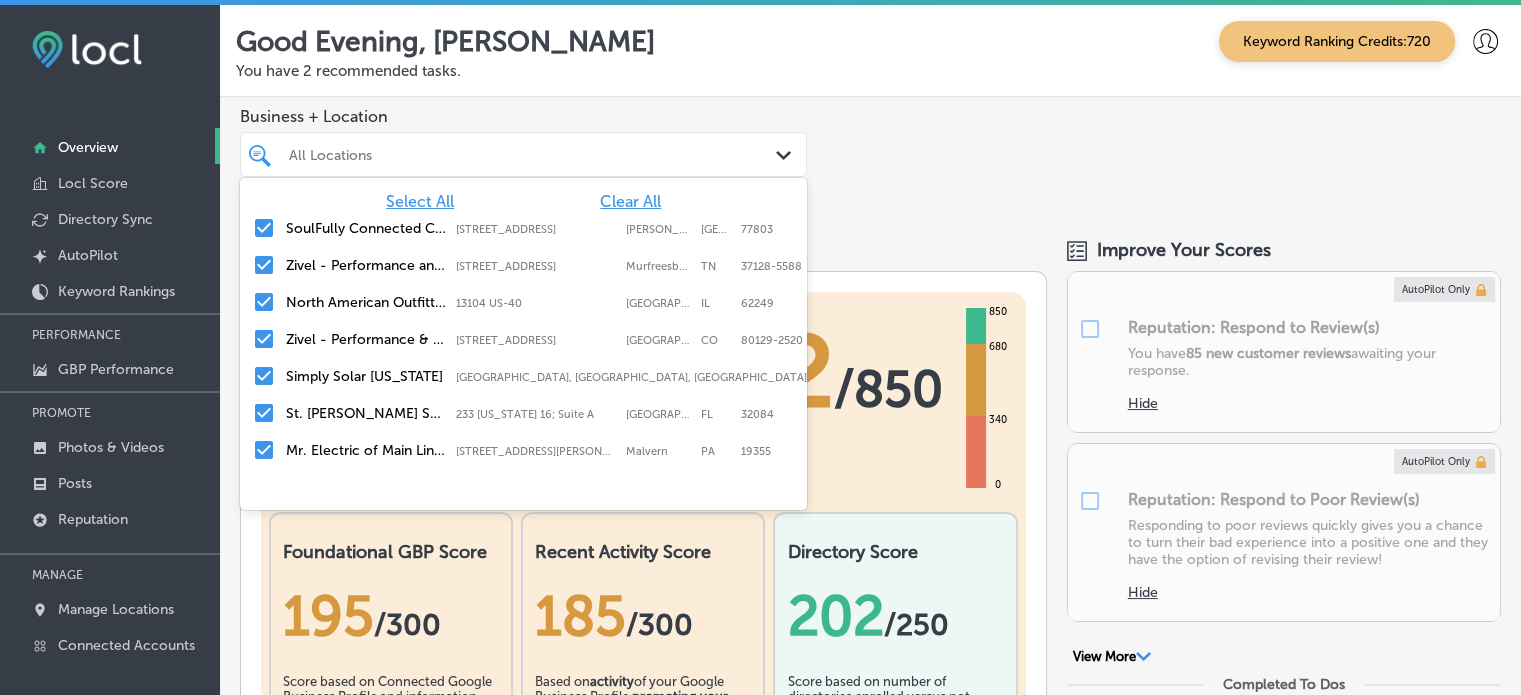 click on "Clear All" at bounding box center [630, 201] 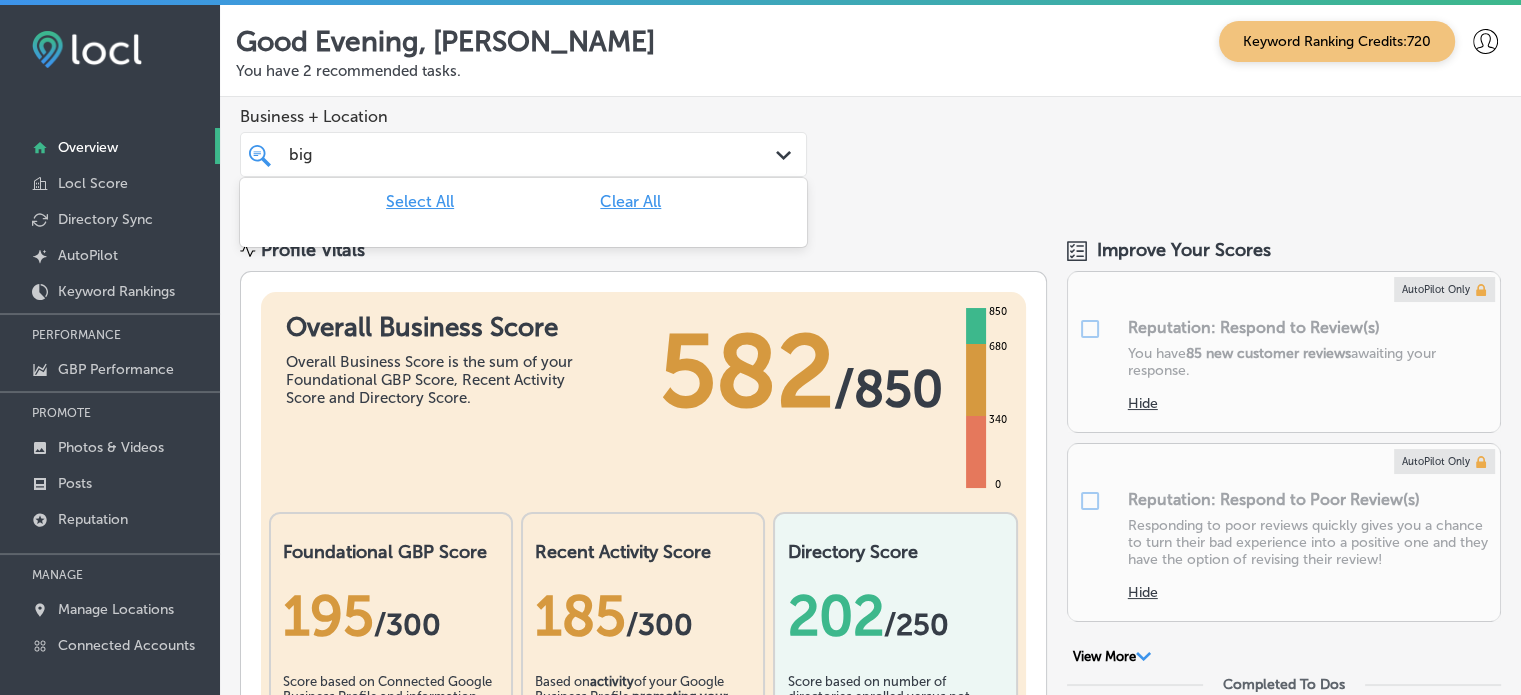 click on "Clear All" at bounding box center (630, 201) 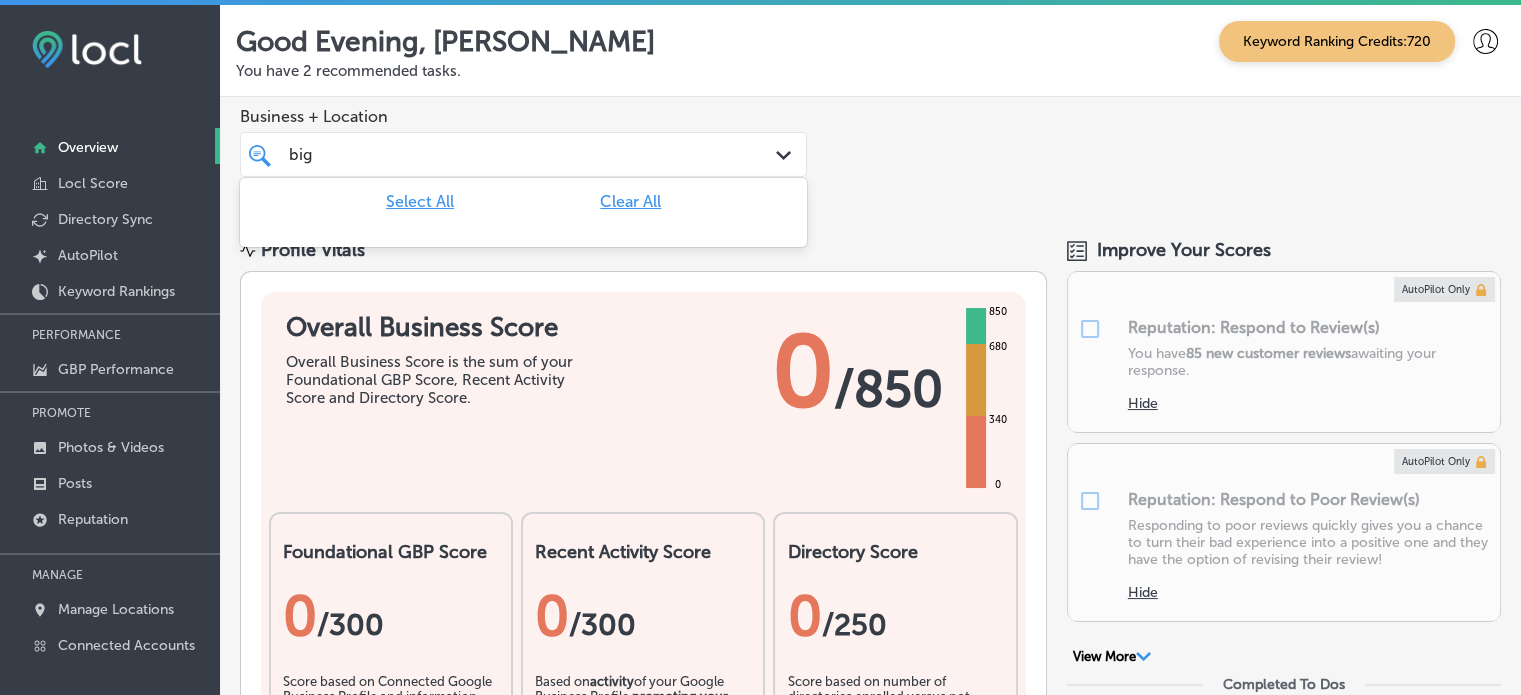 click on "Clear All" at bounding box center [630, 201] 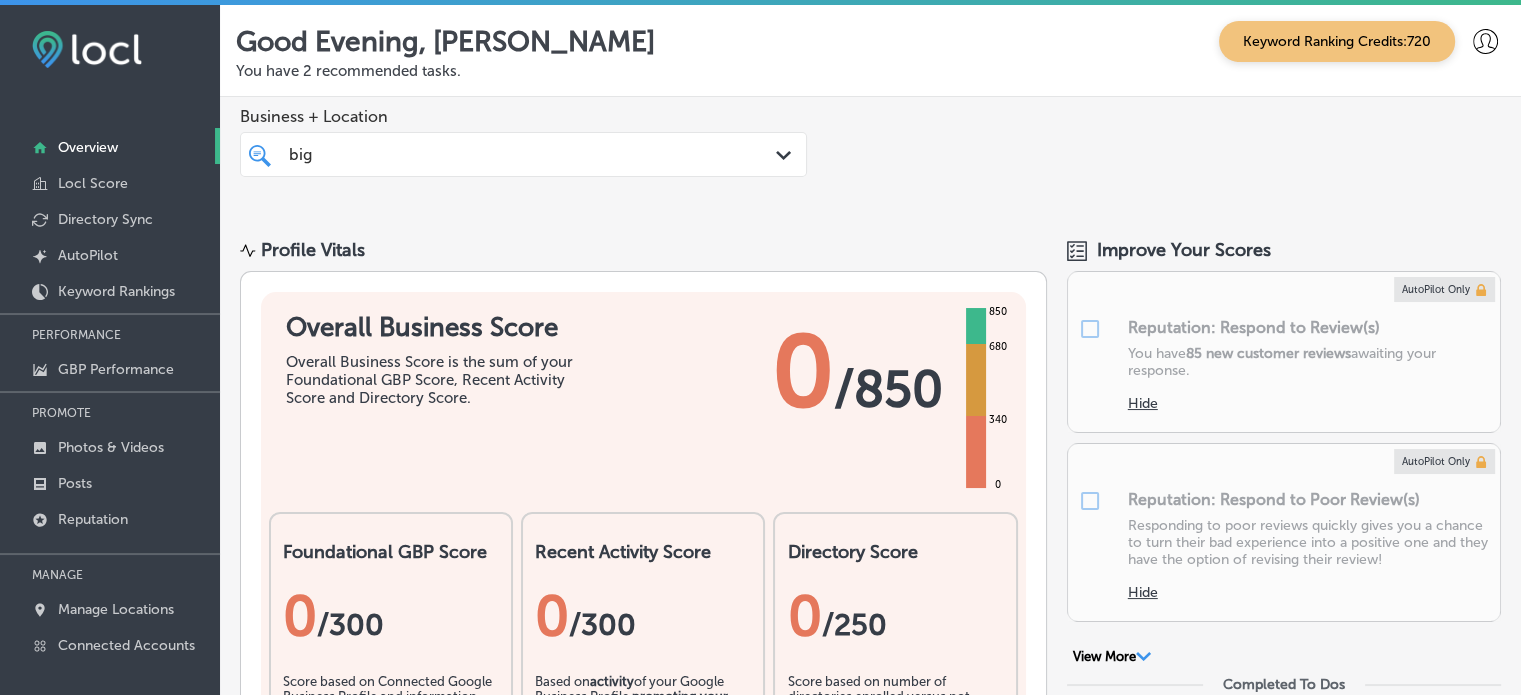 click on "big big" at bounding box center (500, 154) 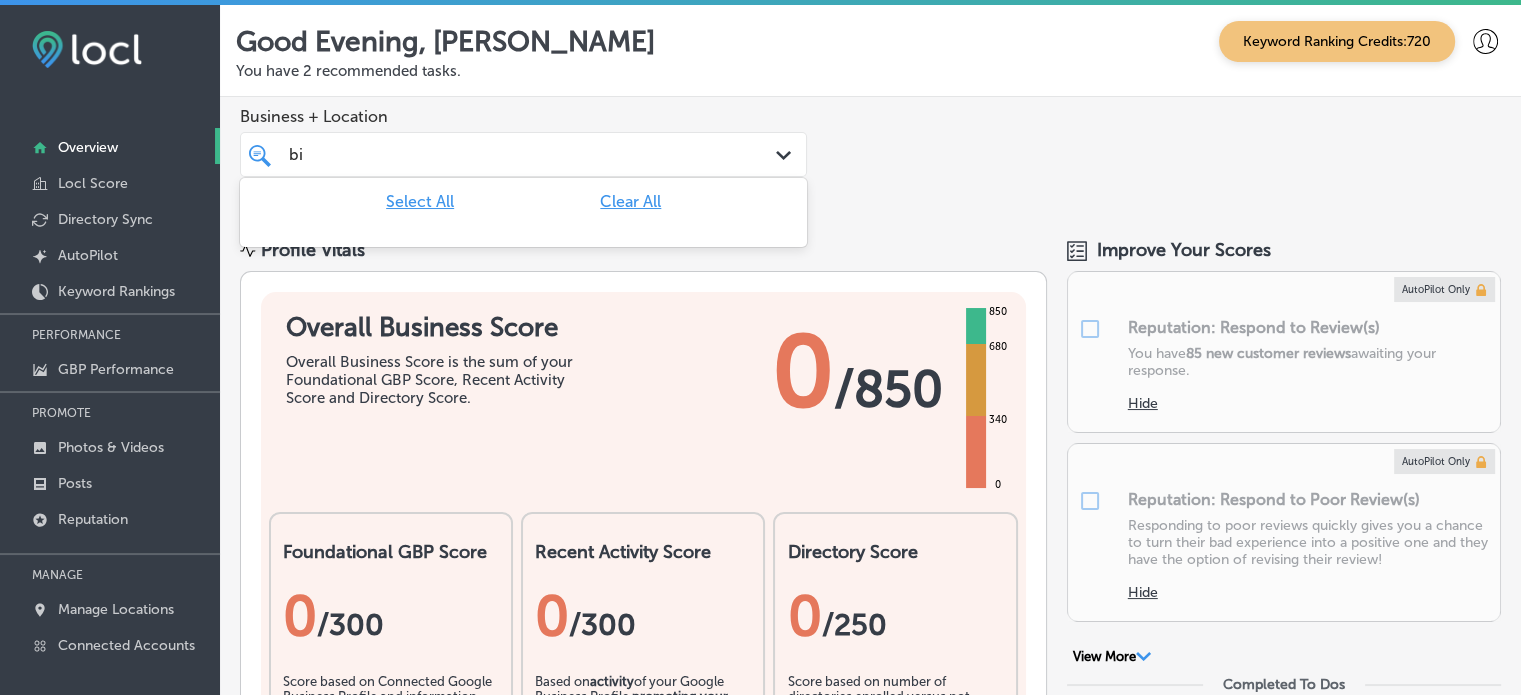 type on "b" 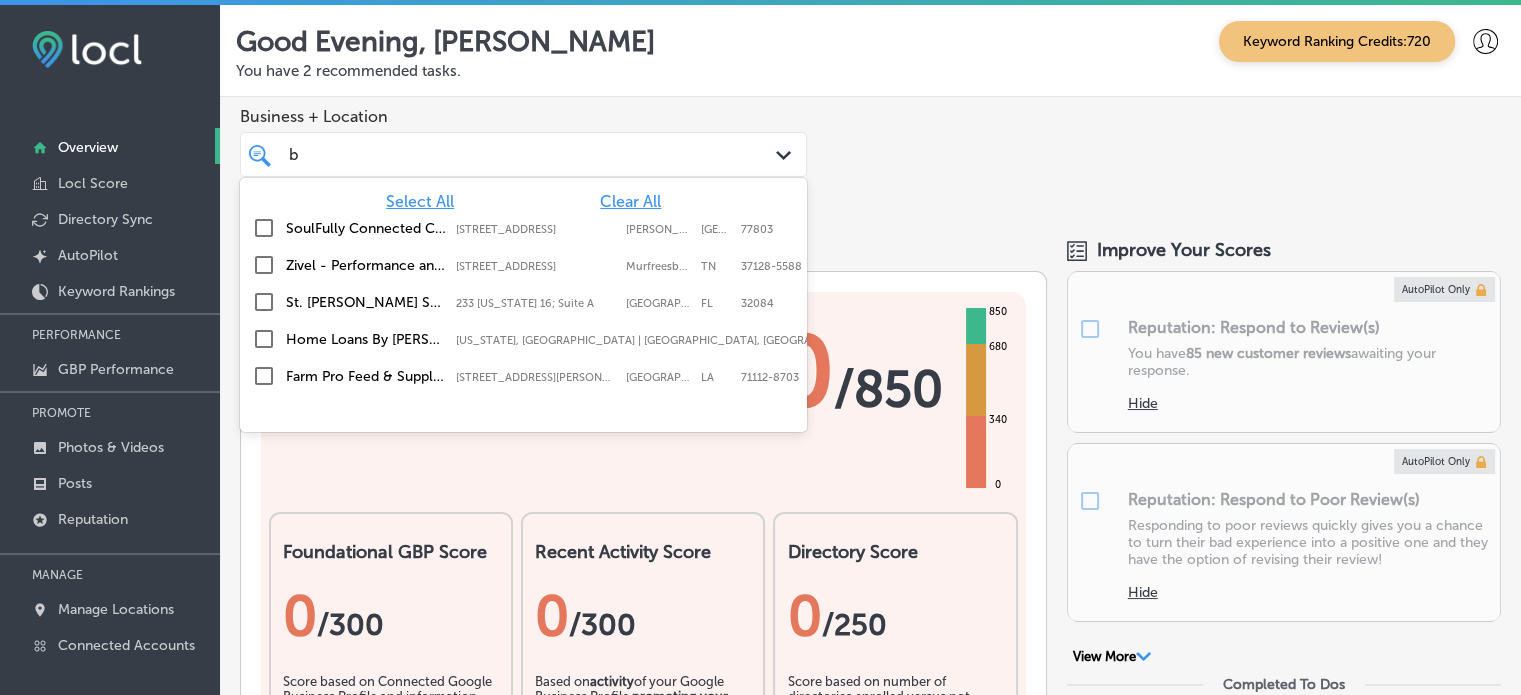 type 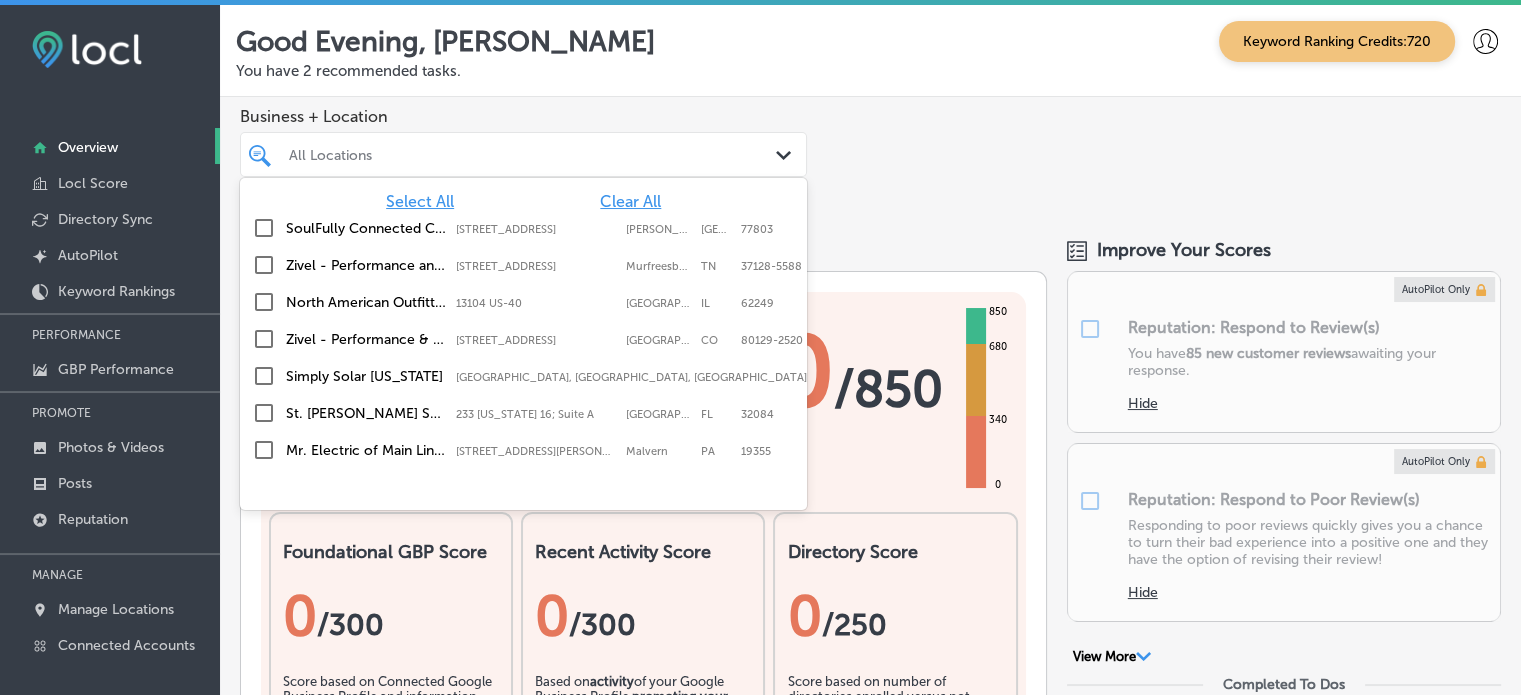 click on "Select All Clear All SoulFully Connected Counseling PLLC 401 N. Main Street; Suite 106, Bryan, TX, 77803 401 N. Main Street; Suite 106 Bryan TX 77803 Zivel - Performance and Recovery 1144 Fortress Blvd Suite E, Murfreesboro, TN, 37128-5588 1144 Fortress Blvd Suite E Murfreesboro TN 37128-5588 North American Outfitters 13104 US-40, Highland,, IL, 62249 13104 US-40 Highland, IL 62249 Zivel - Performance & Recovery Highlands Ranch 9325 Dorchester St; Ste. 121, Highlands Ranch, CO, 80129-2520 9325 Dorchester St; Ste. 121 Highlands Ranch CO 80129-2520 Simply Solar Illinois Troy, IL, USA | Alton, IL, USA | Hamel,  ... St. Augustine Paddle Sports - Bait, Tackle, Paddle Fishing 233 Florida 16; Suite A, St. Augustine, FL, 32084 233 Florida 16; Suite A St. Augustine FL 32084 Mr. Electric of Main Line-Malvern 40 Lloyd Ave Suite #203, Malvern, PA, 19355 40 Lloyd Ave Suite #203 Malvern PA 19355 Home Loans By Cherie Texas, USA | Lubbock, TX, USA | Fort Wor ... Omaha ADvantage Omaha, NE, USA | Gretna, NE, USA | Valle ... LA" at bounding box center (523, 328) 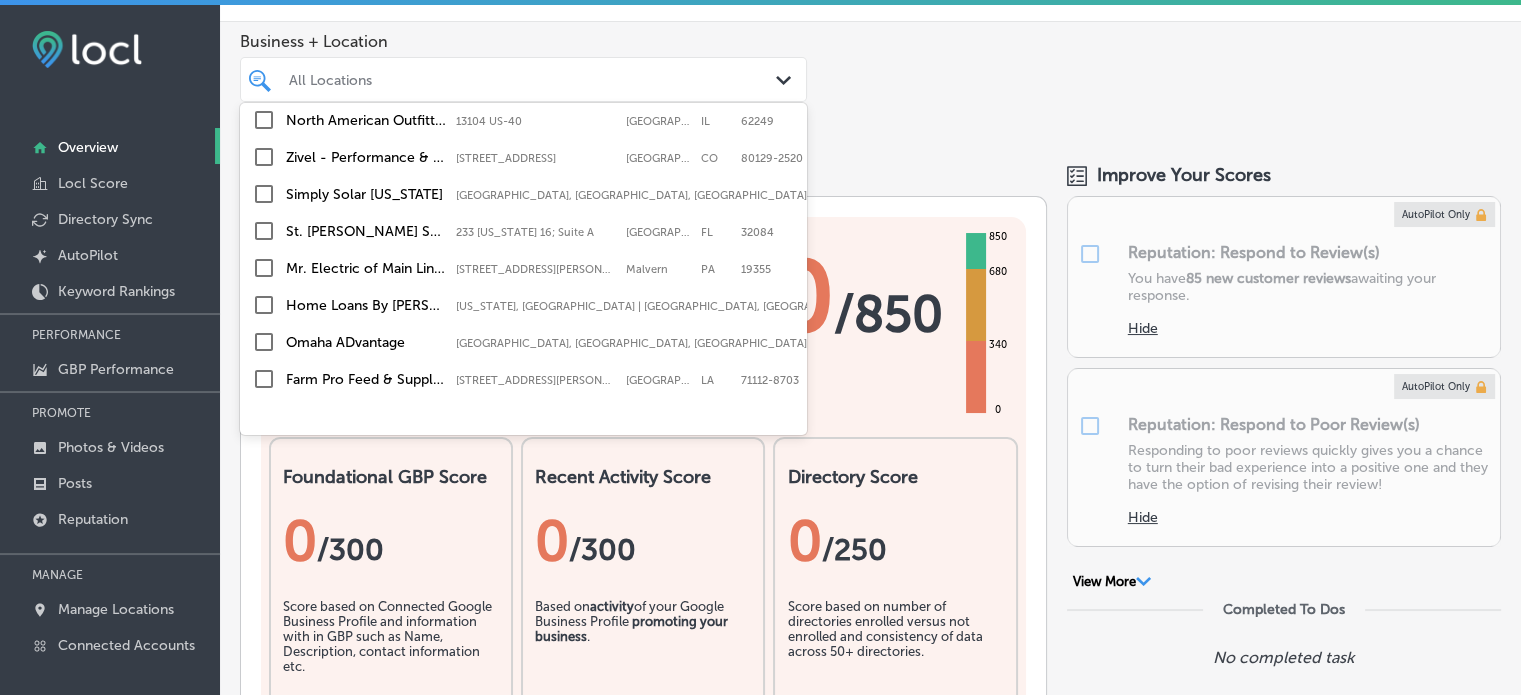 scroll, scrollTop: 76, scrollLeft: 0, axis: vertical 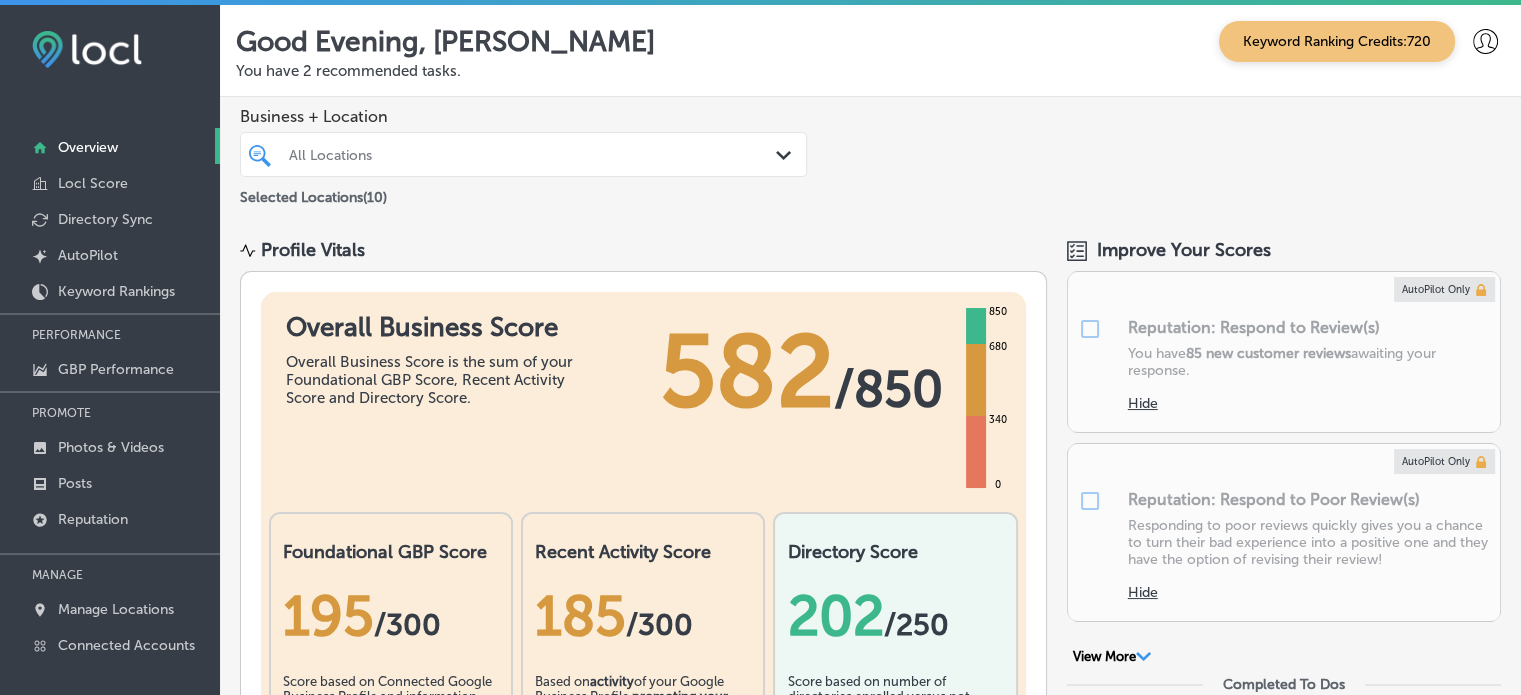 click on "All Locations" at bounding box center [523, 154] 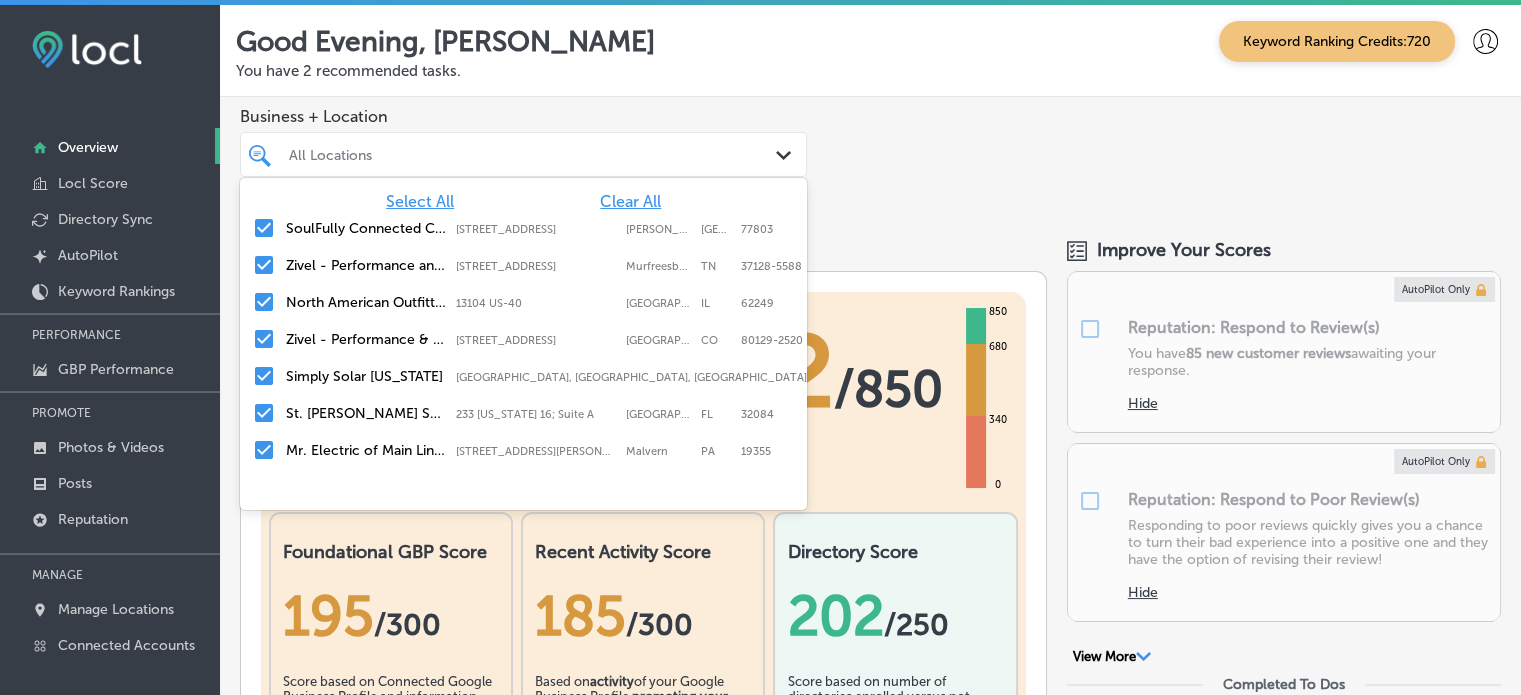 click on "Path
Created with Sketch." 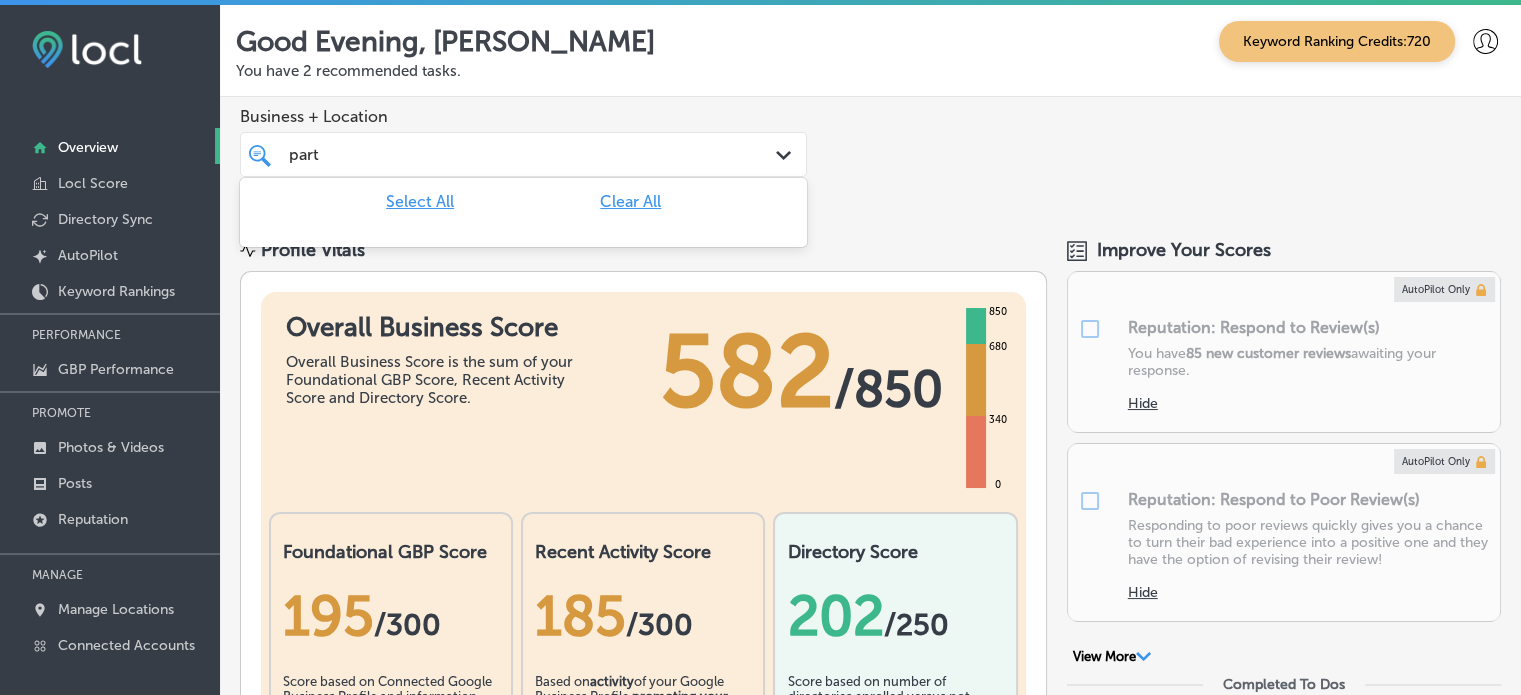 type on "part" 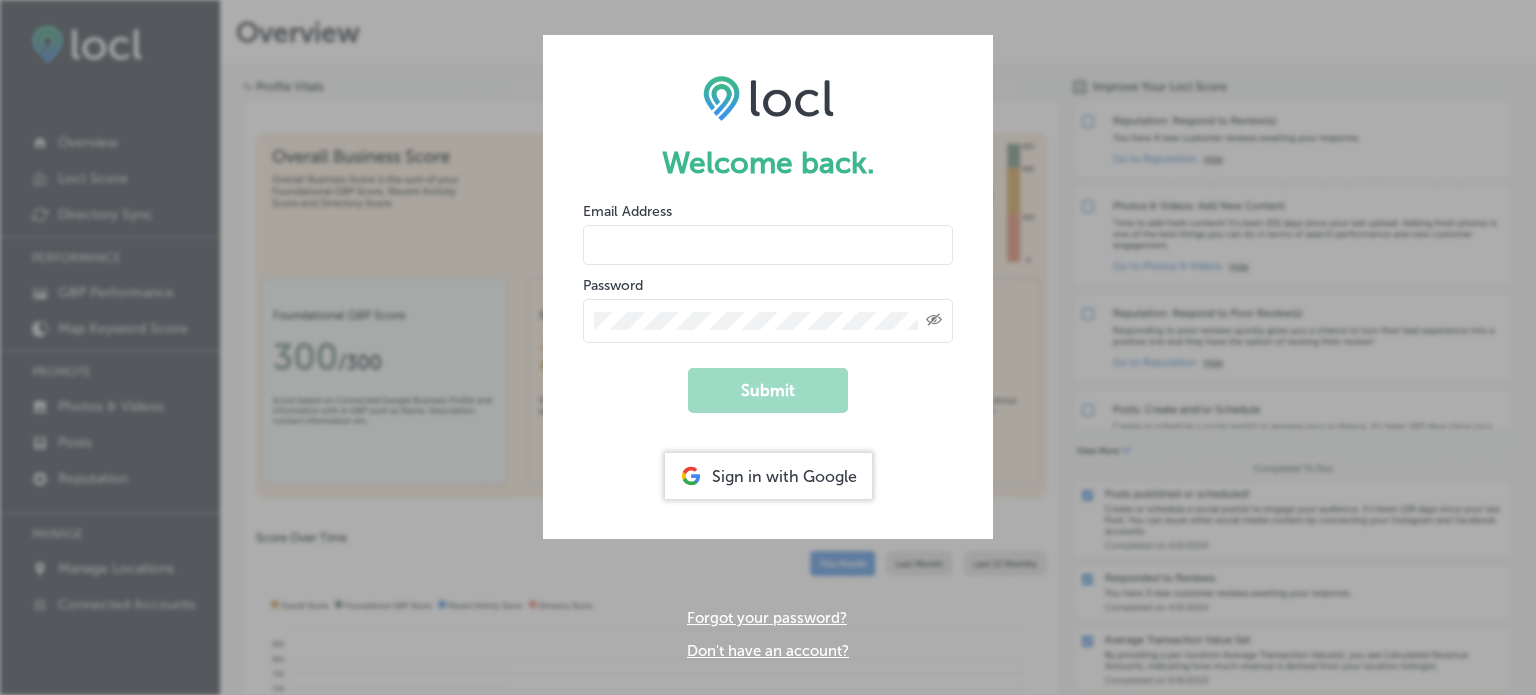 scroll, scrollTop: 0, scrollLeft: 0, axis: both 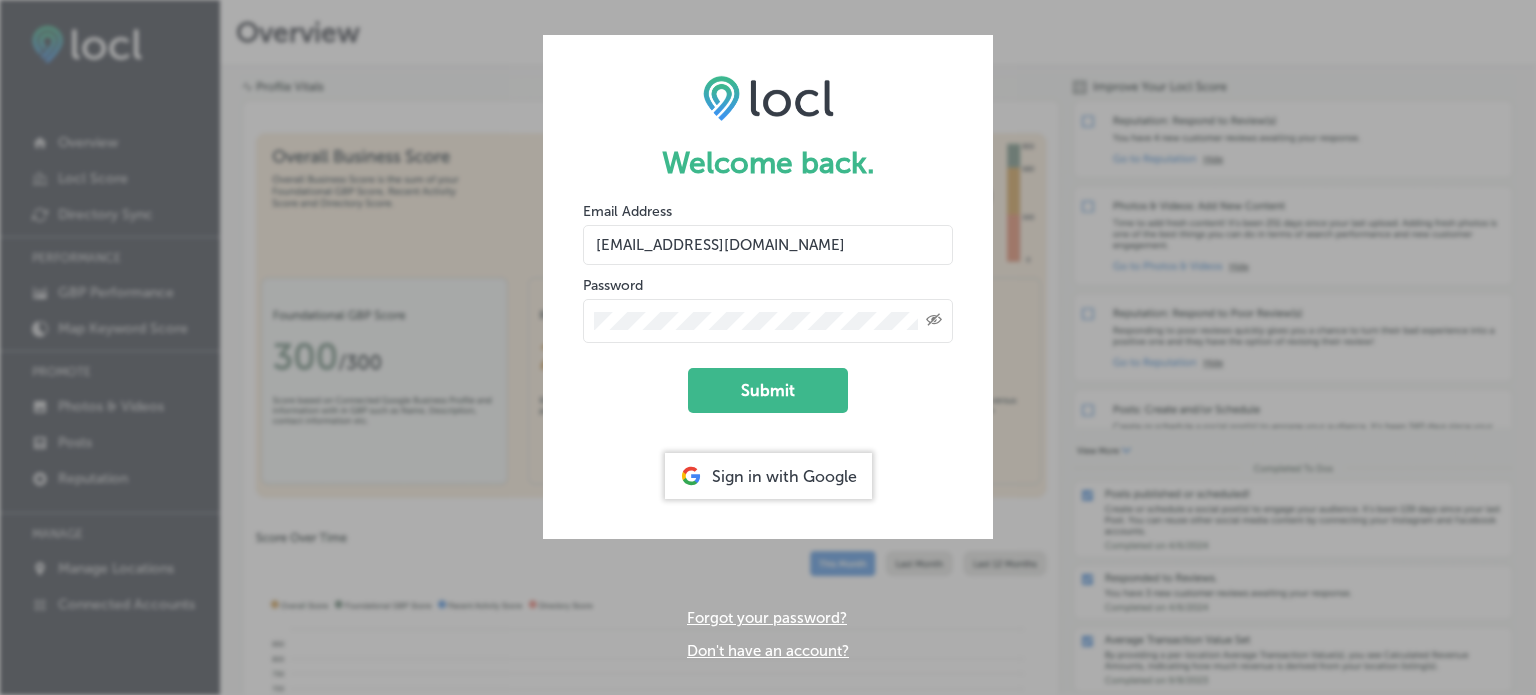 click on "Welcome back. Email Address [EMAIL_ADDRESS][DOMAIN_NAME] Password
Created with Sketch.
Submit
Sign in with Google Forgot your password?   Don't have an account?" at bounding box center (768, 347) 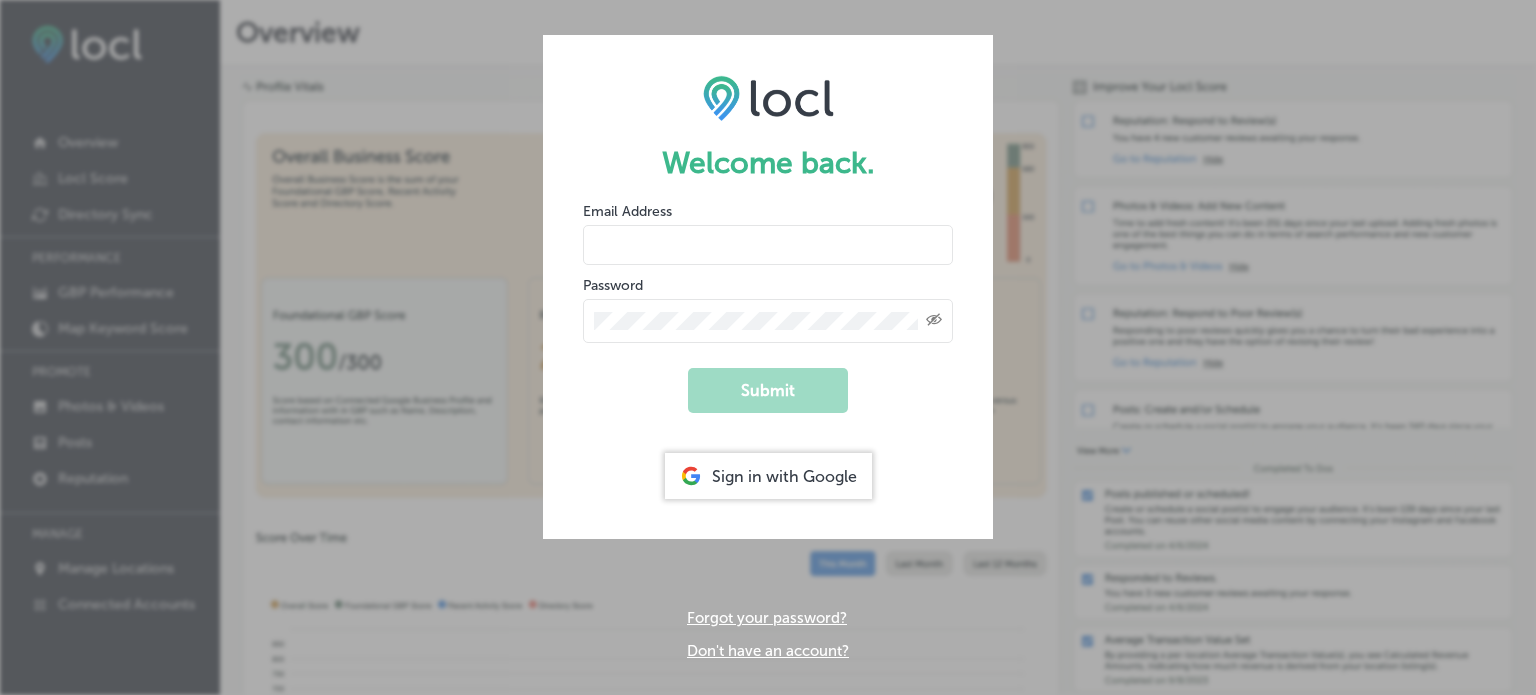 scroll, scrollTop: 0, scrollLeft: 0, axis: both 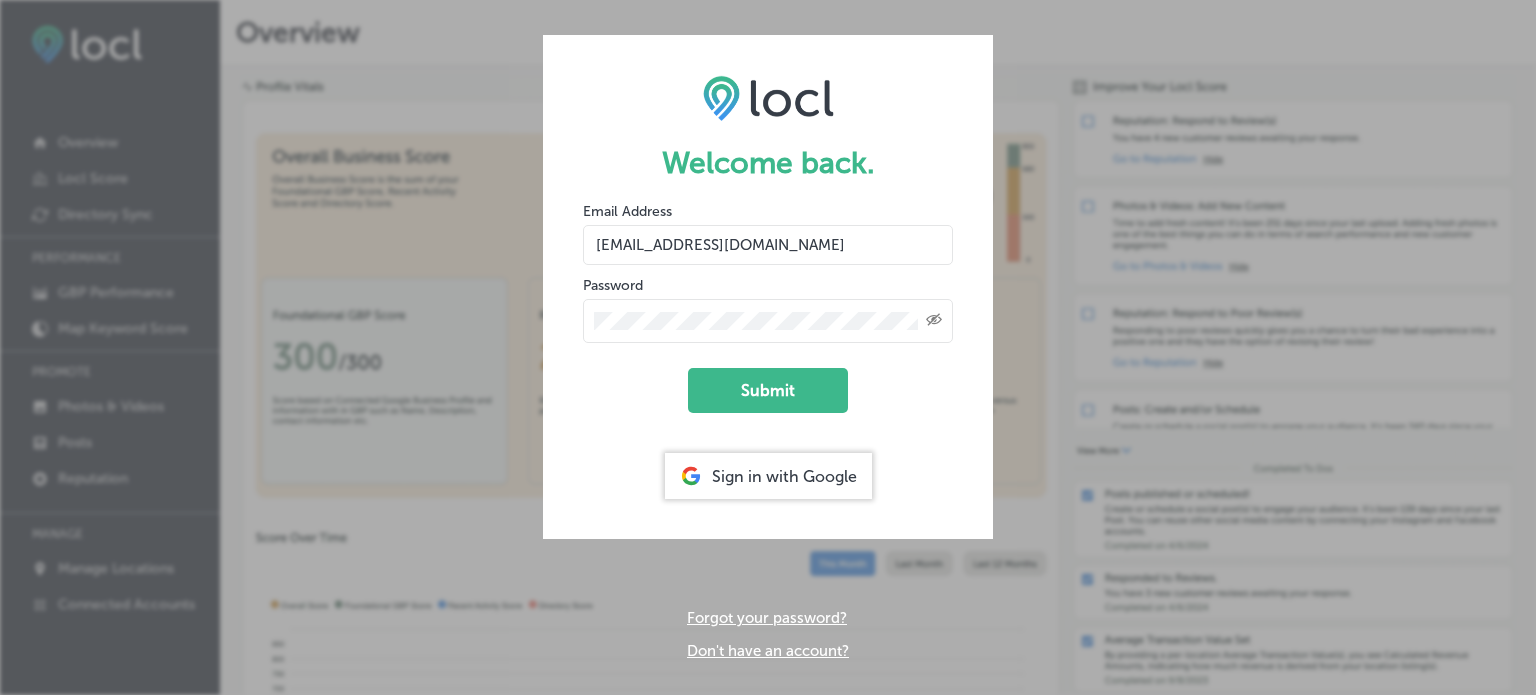 click on "Created with Sketch." at bounding box center [768, 321] 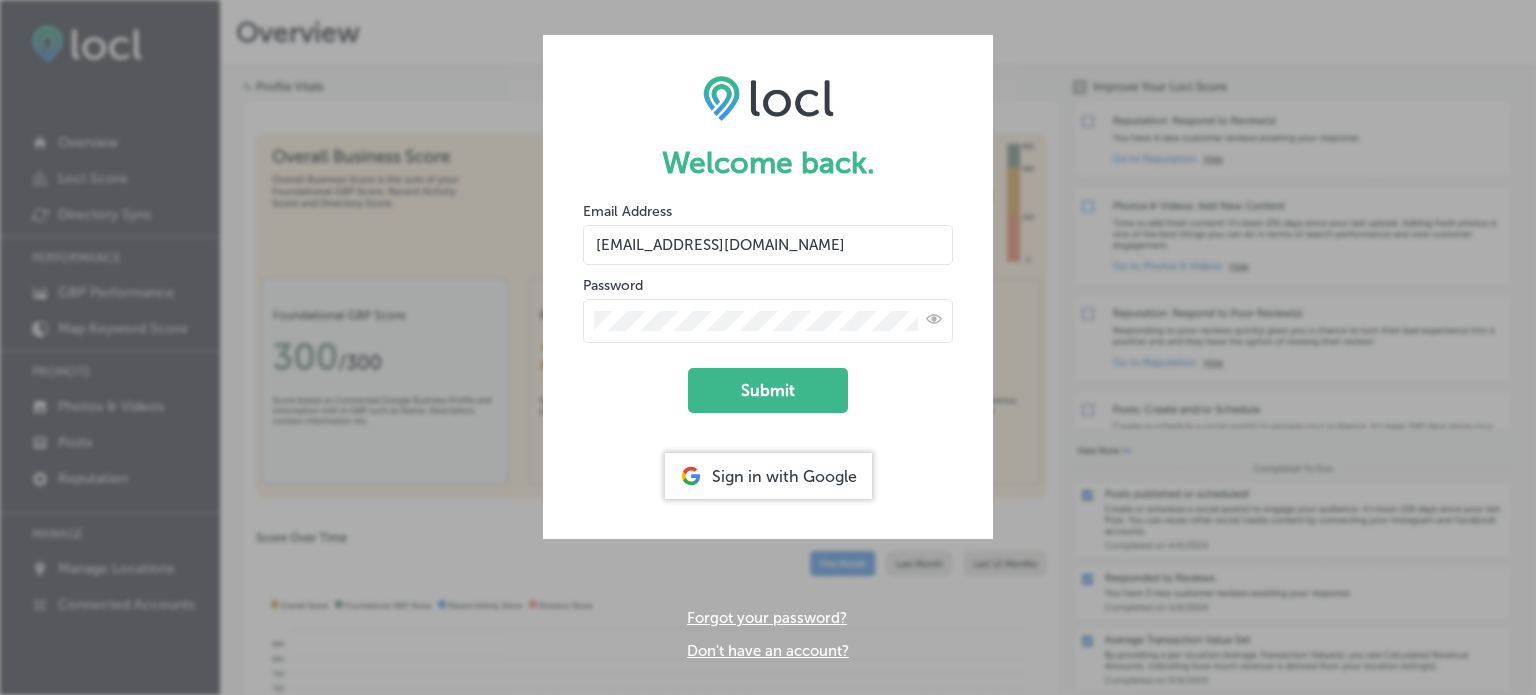 click 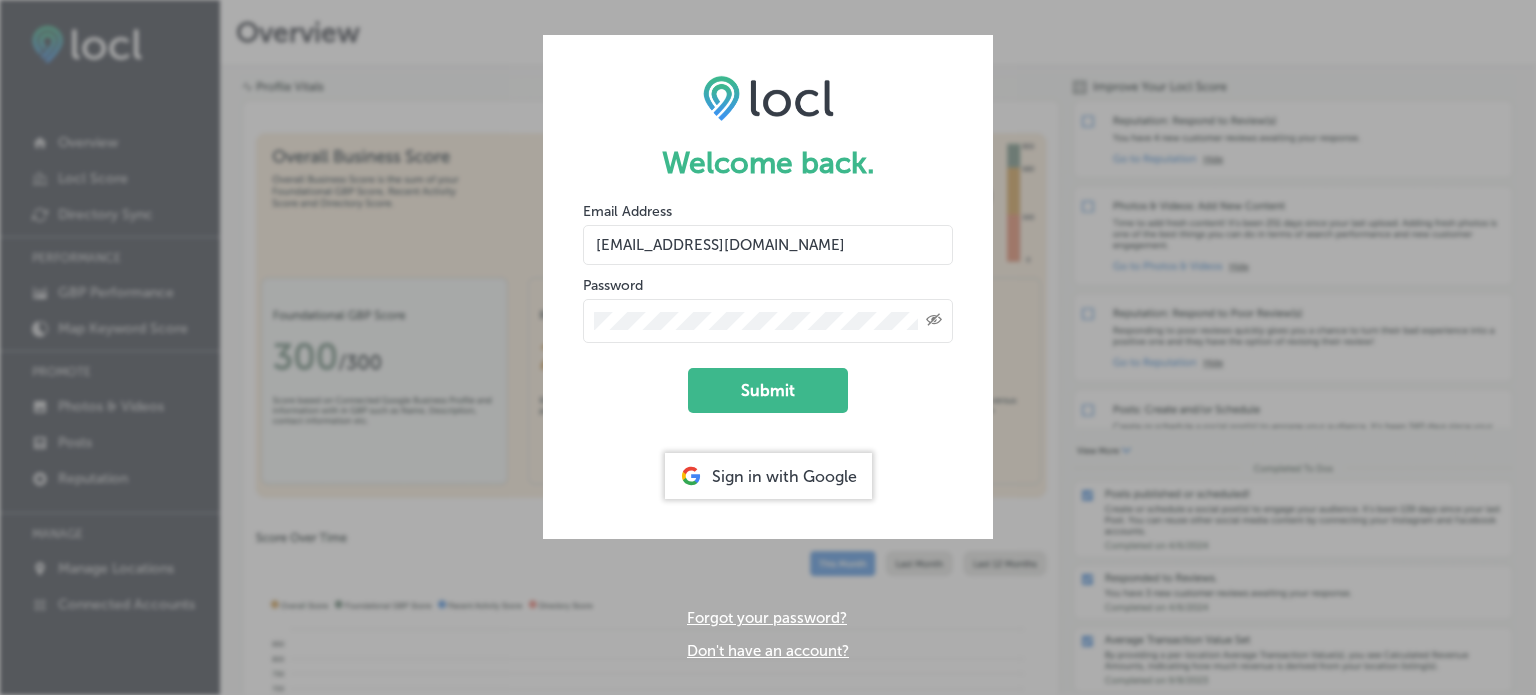 click on "Email Address janettep@n-compass.biz" at bounding box center [768, 233] 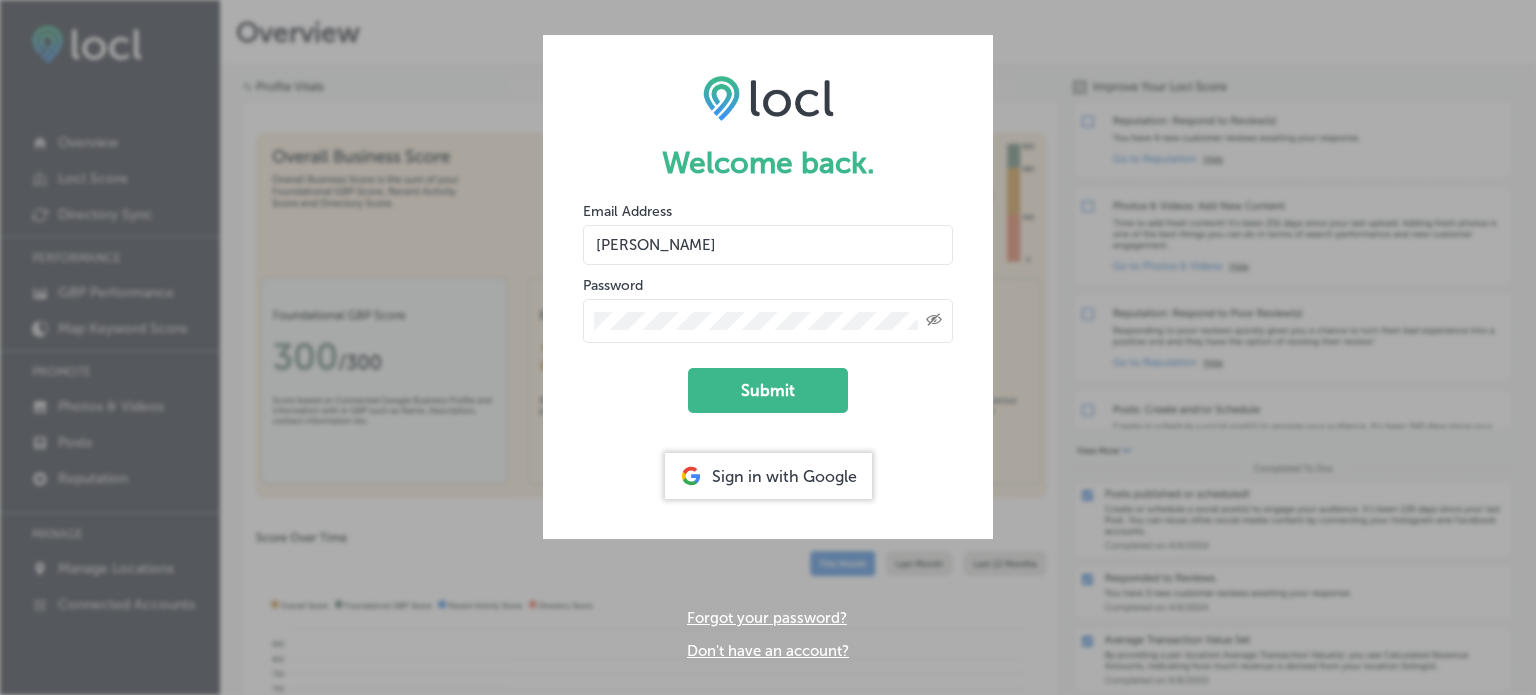 type on "harveydann15@gmail.com" 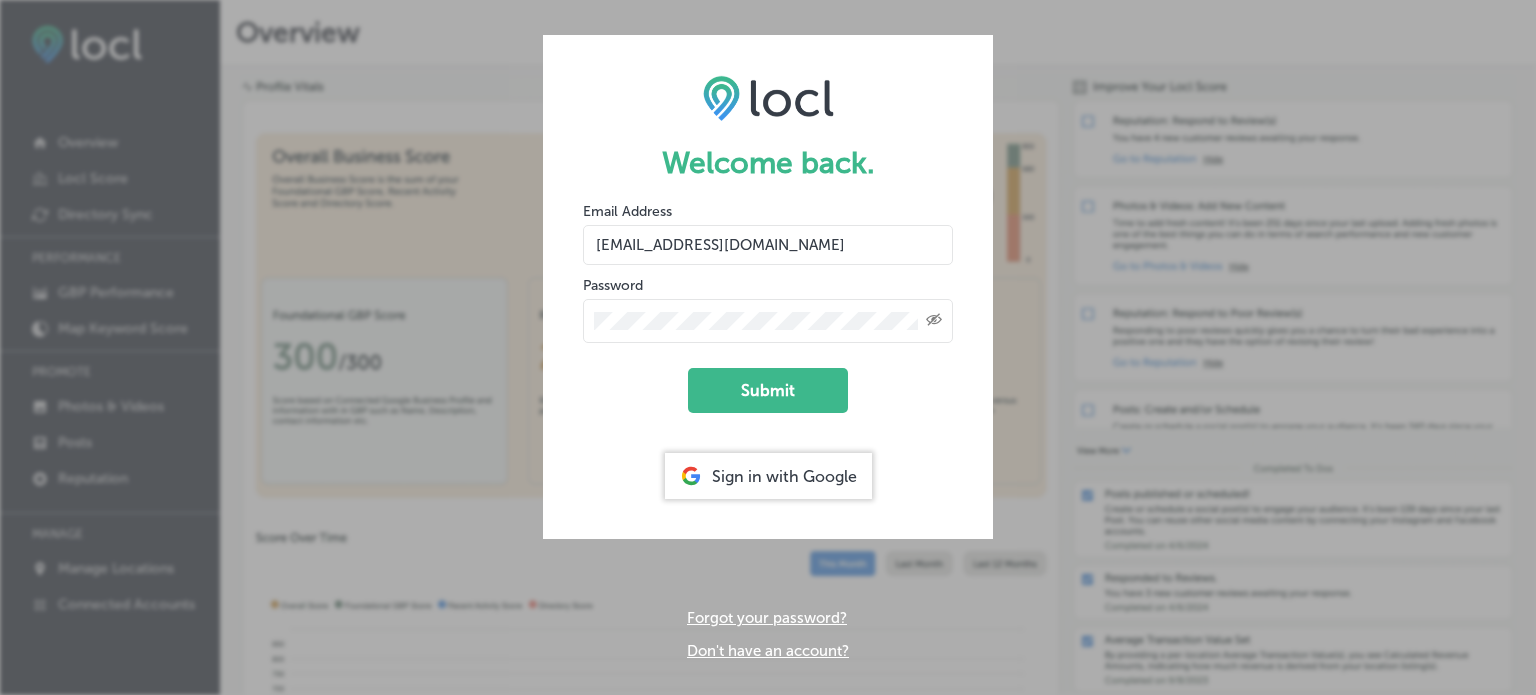 click on "Created with Sketch." at bounding box center (768, 321) 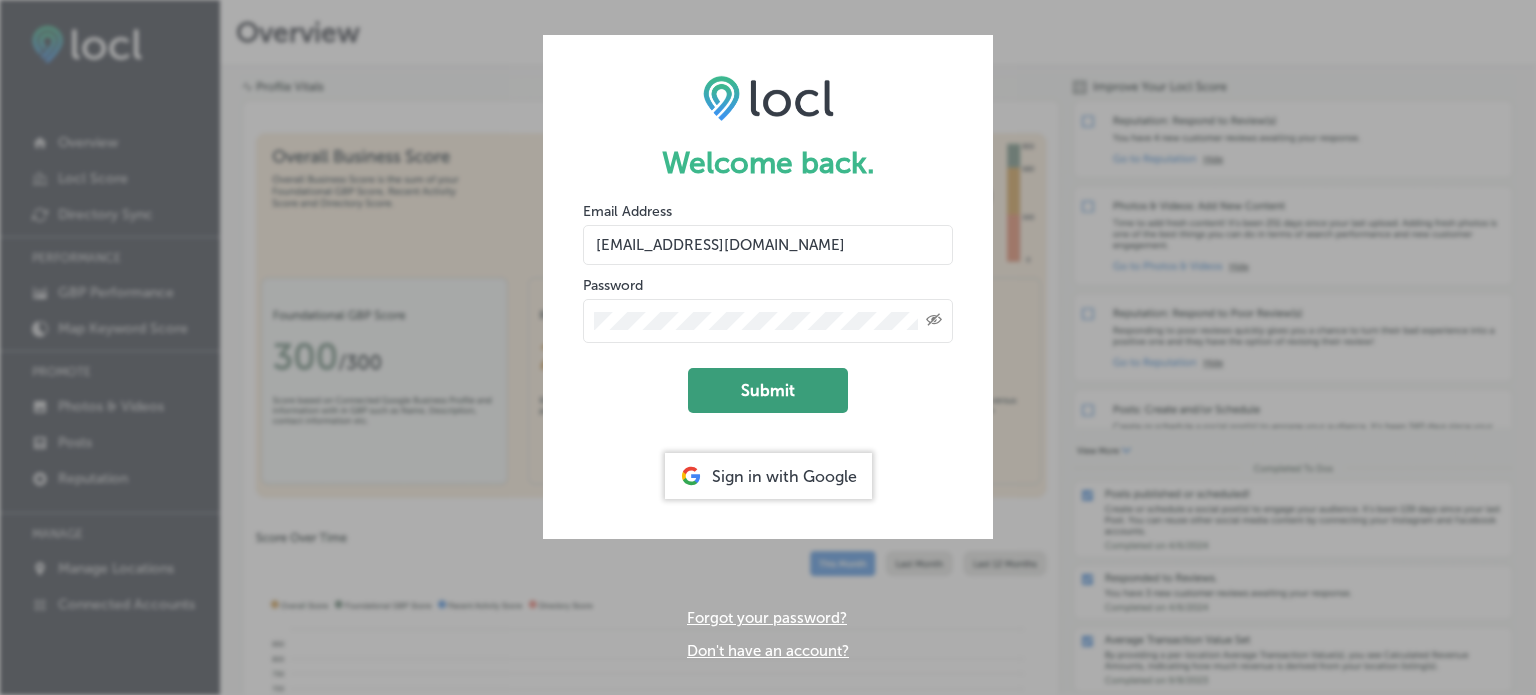 click on "Submit" 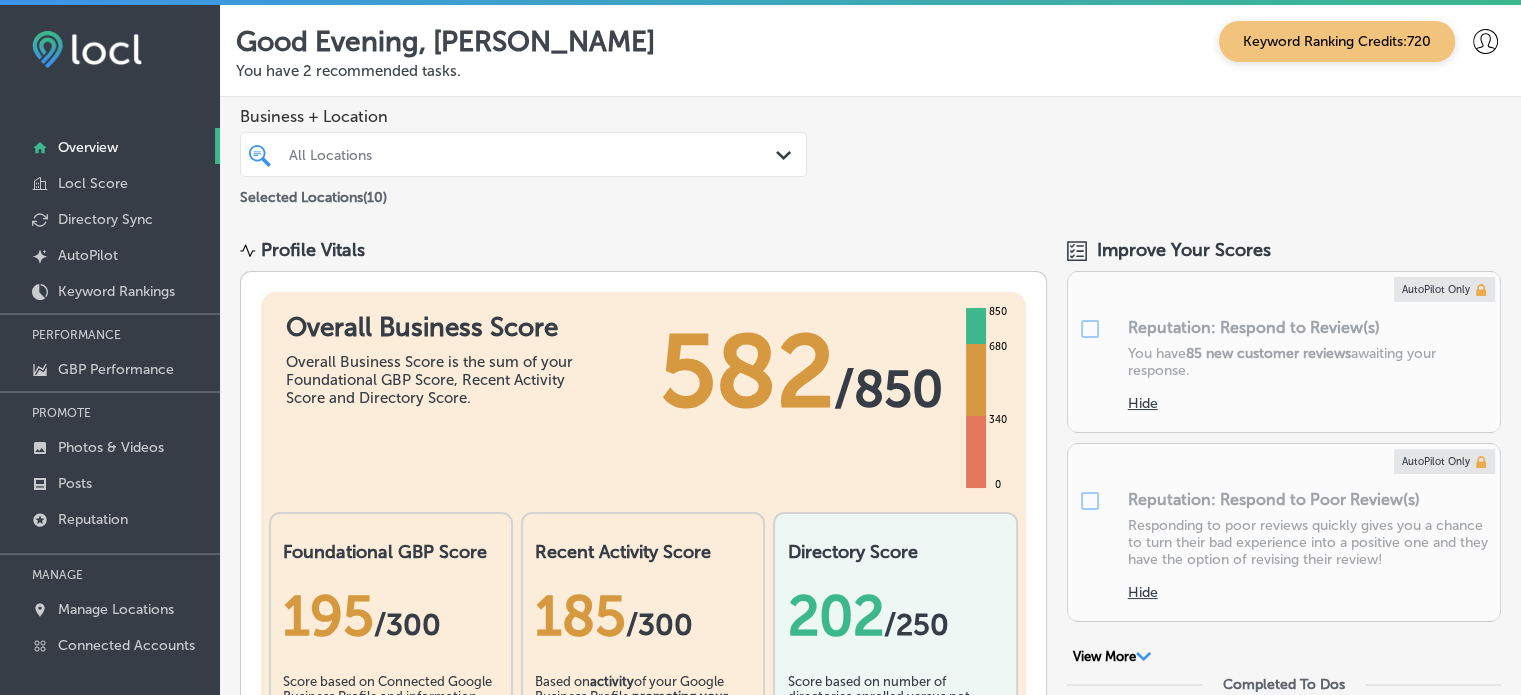 click on "All Locations" at bounding box center (533, 154) 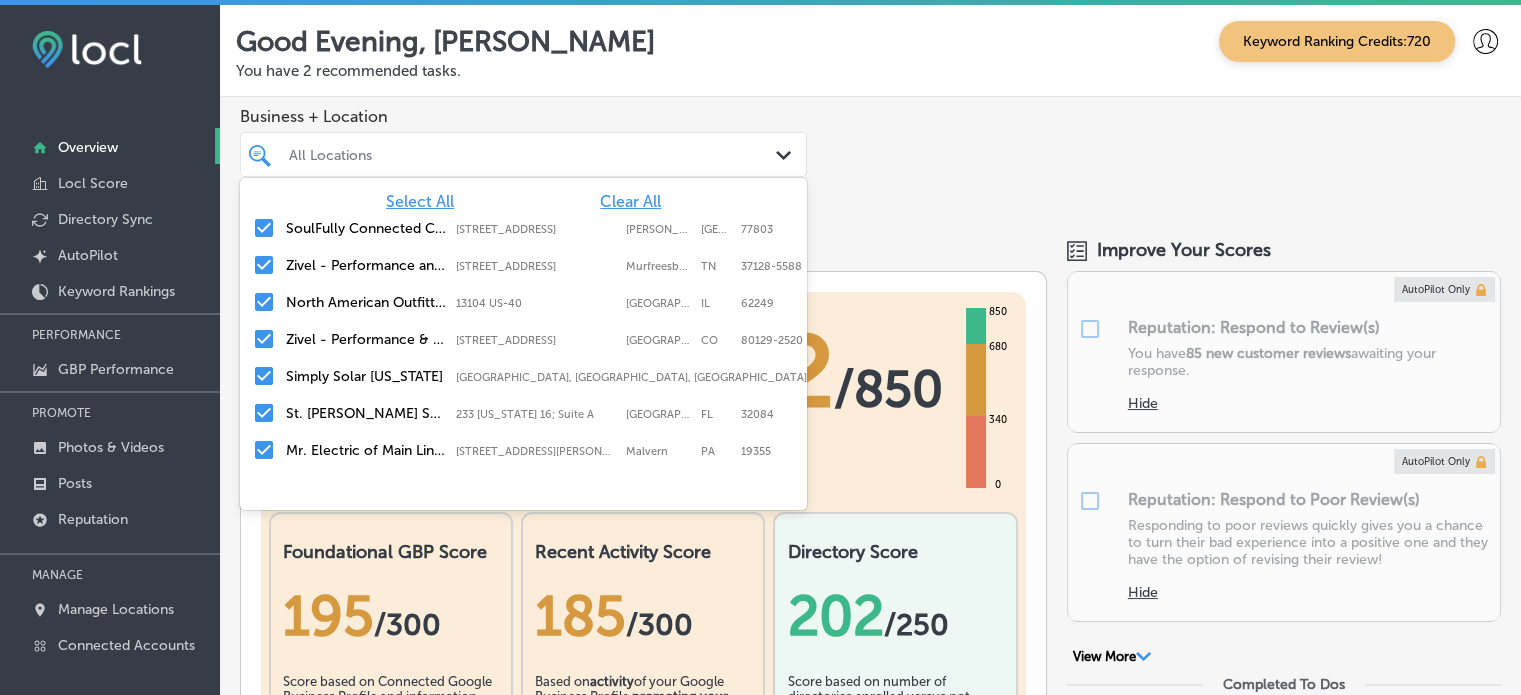 click at bounding box center (500, 154) 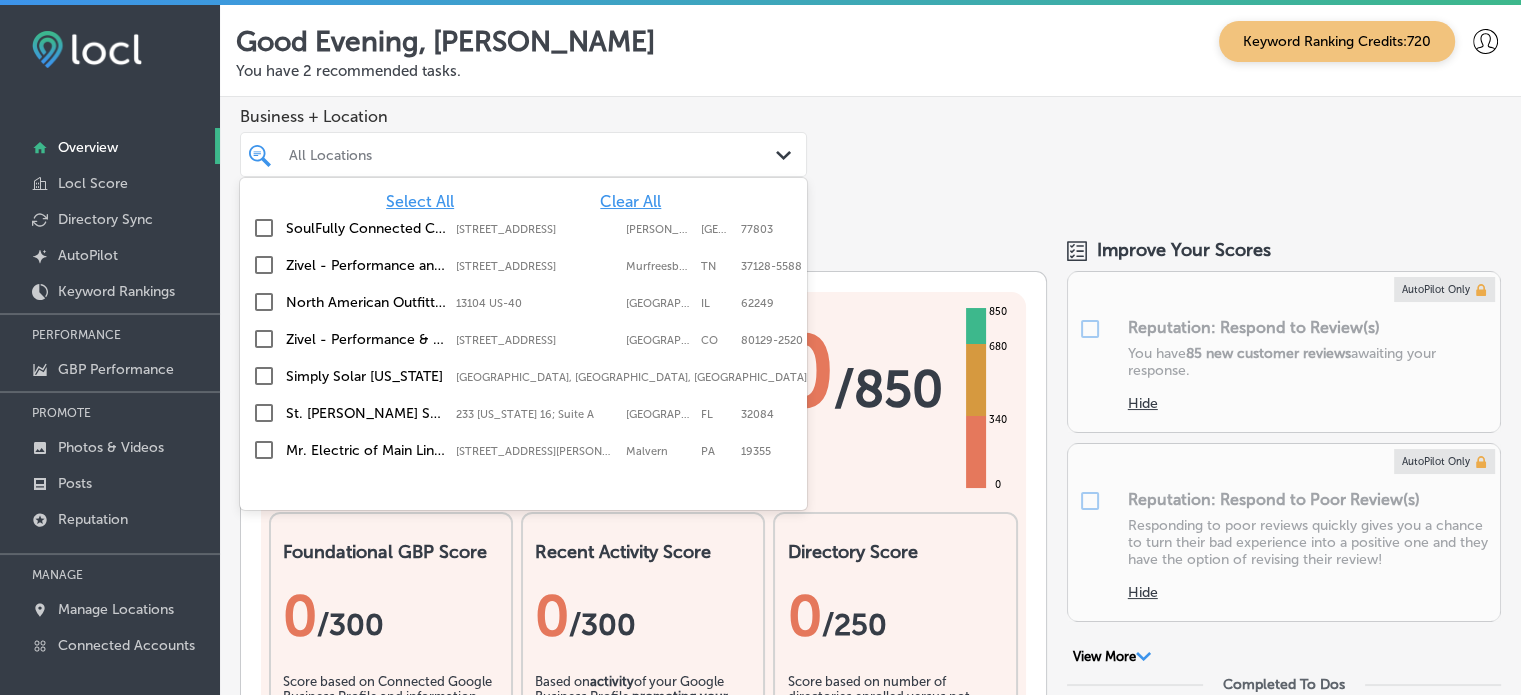 click on "All Locations" at bounding box center (533, 154) 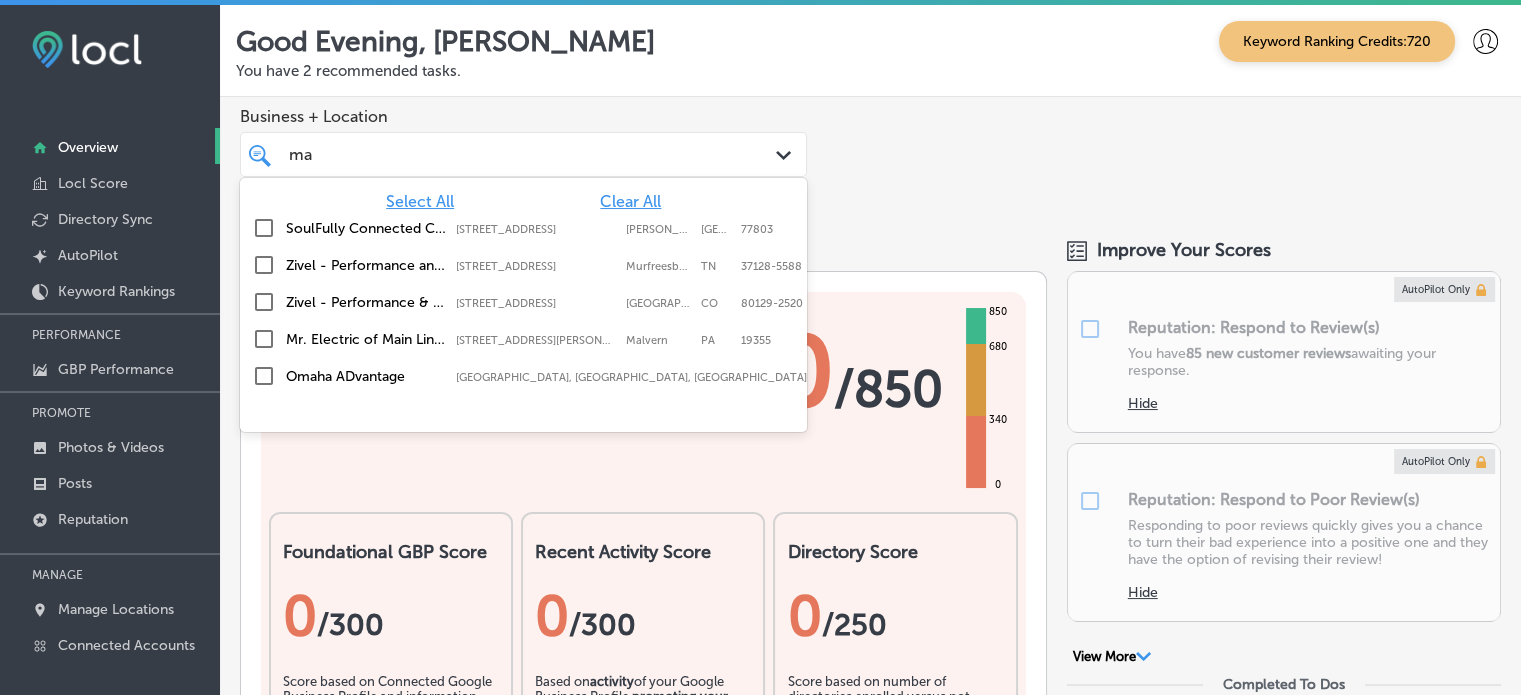 type on "m" 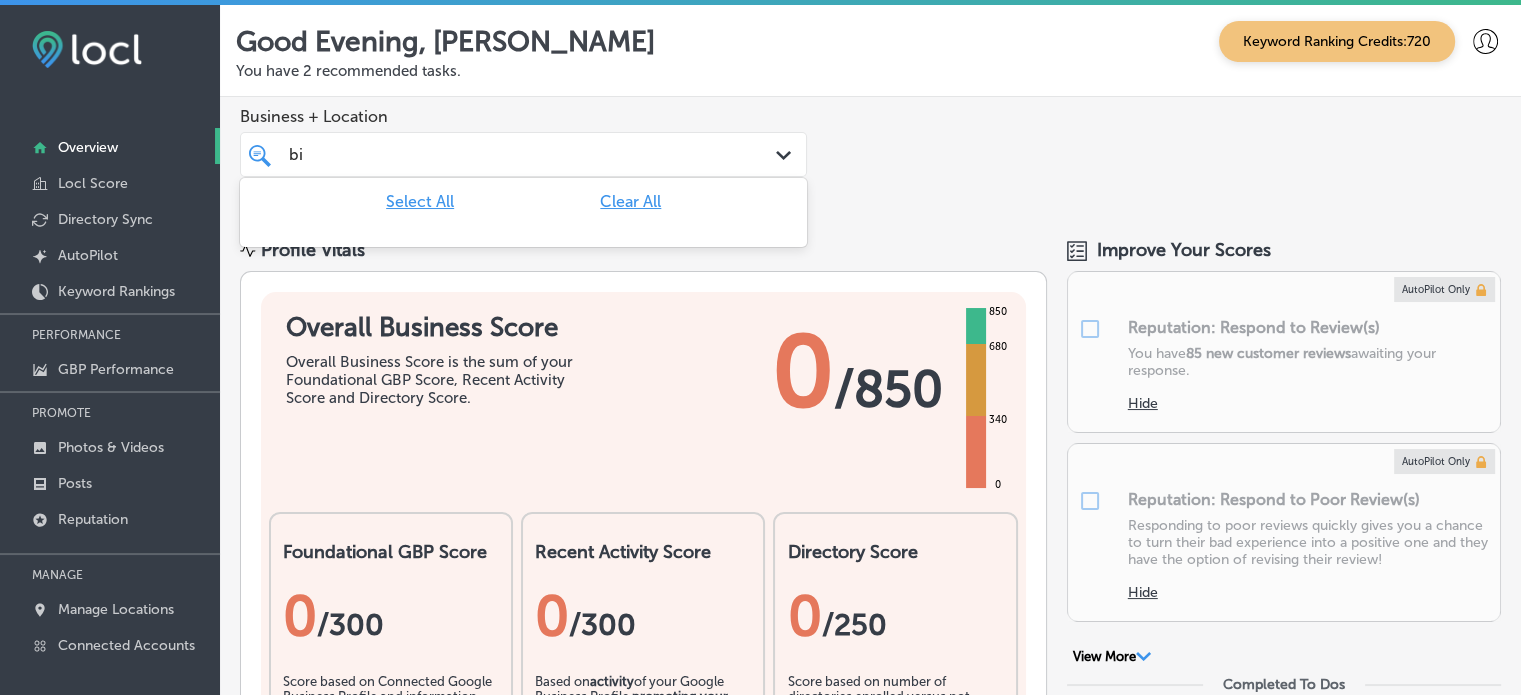 type on "b" 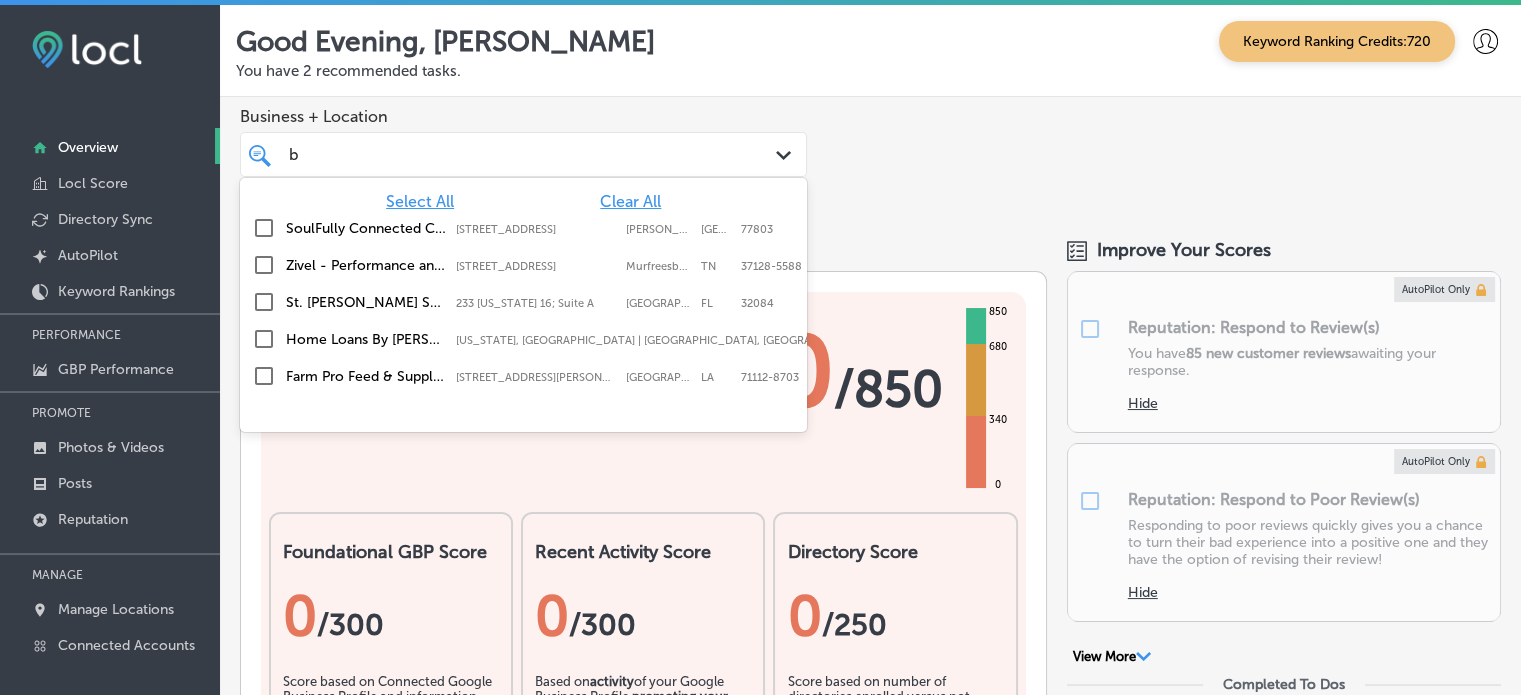 type 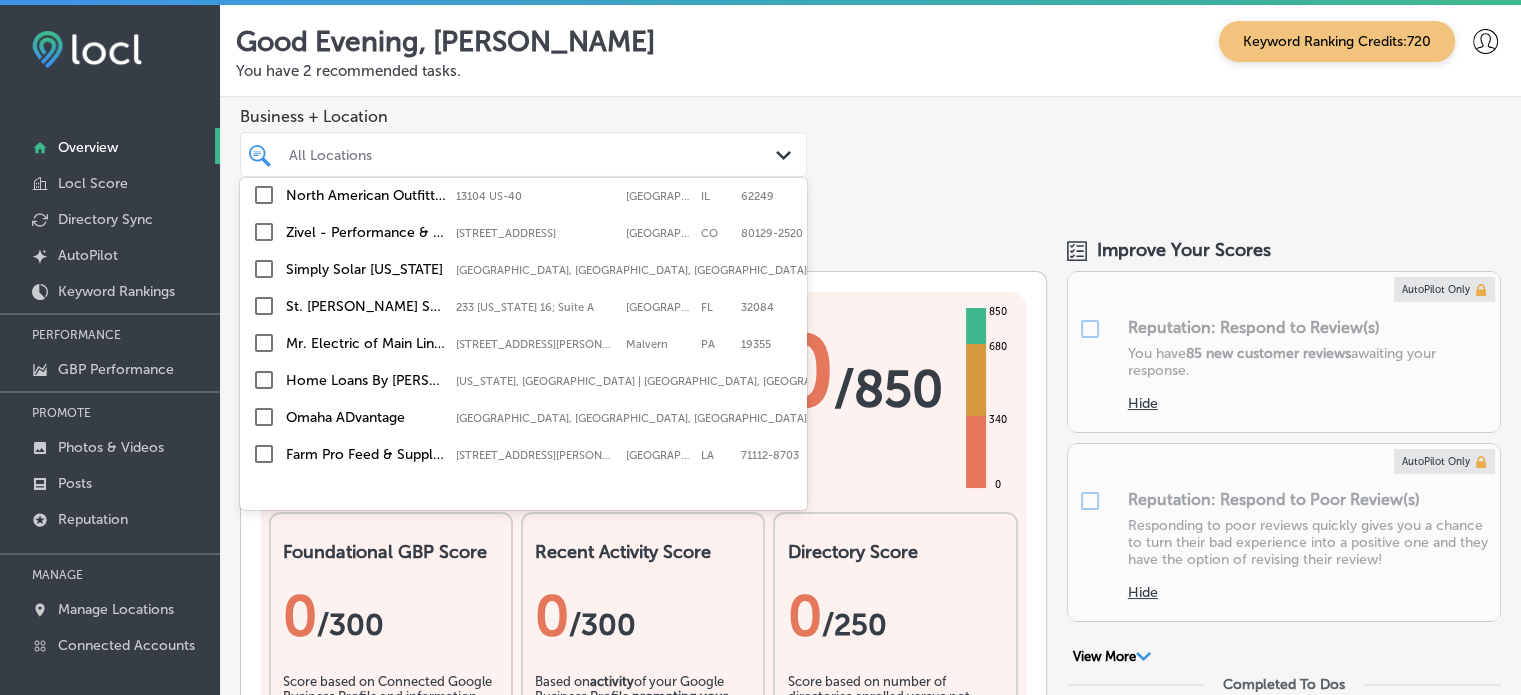 scroll, scrollTop: 0, scrollLeft: 0, axis: both 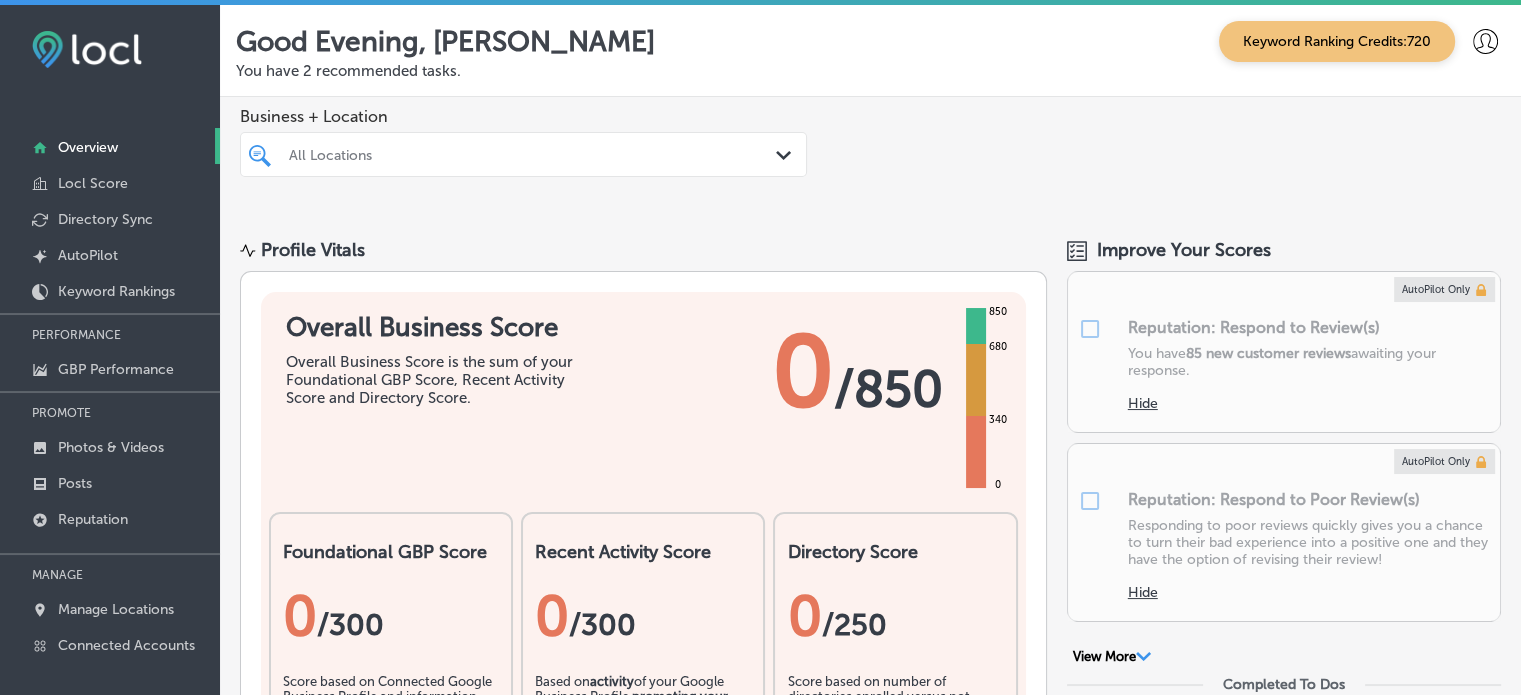click on "Business + Location
All Locations
Path
Created with Sketch." at bounding box center [870, 158] 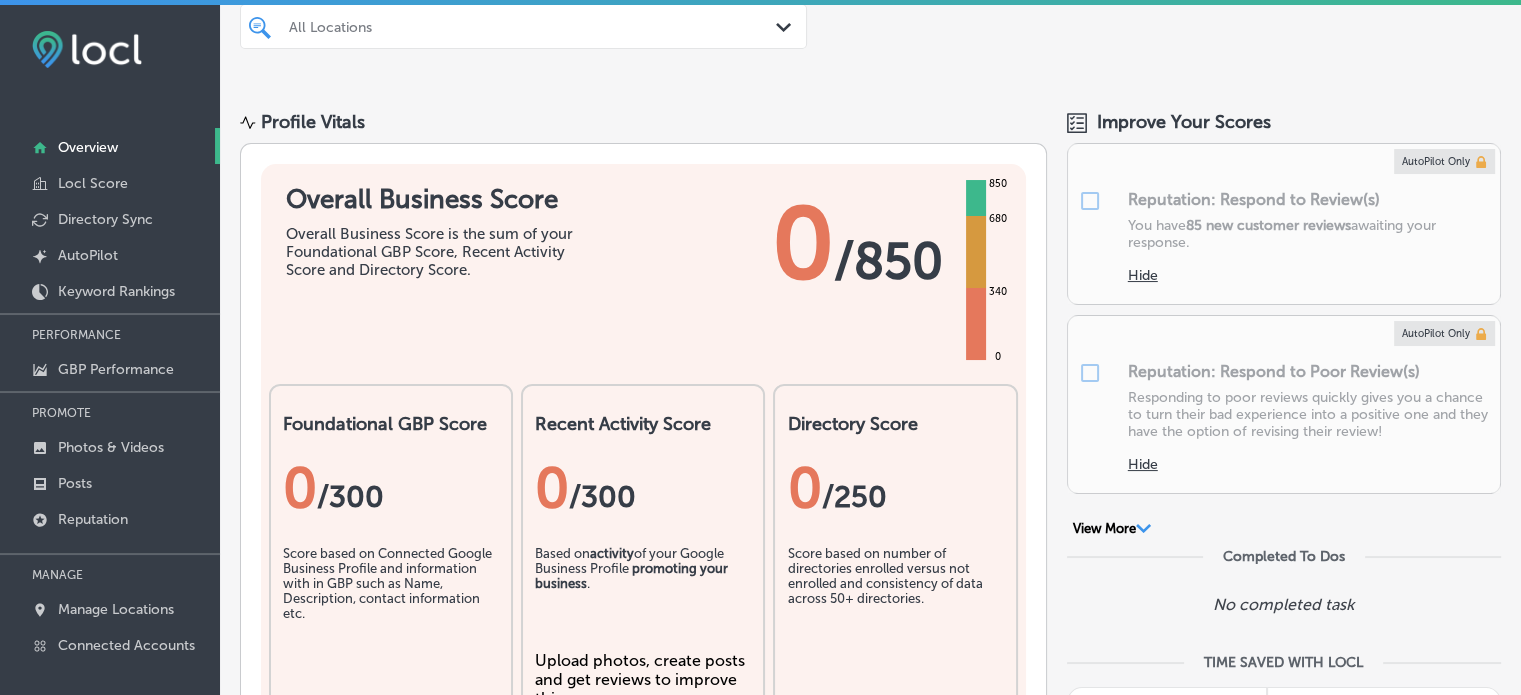 scroll, scrollTop: 0, scrollLeft: 0, axis: both 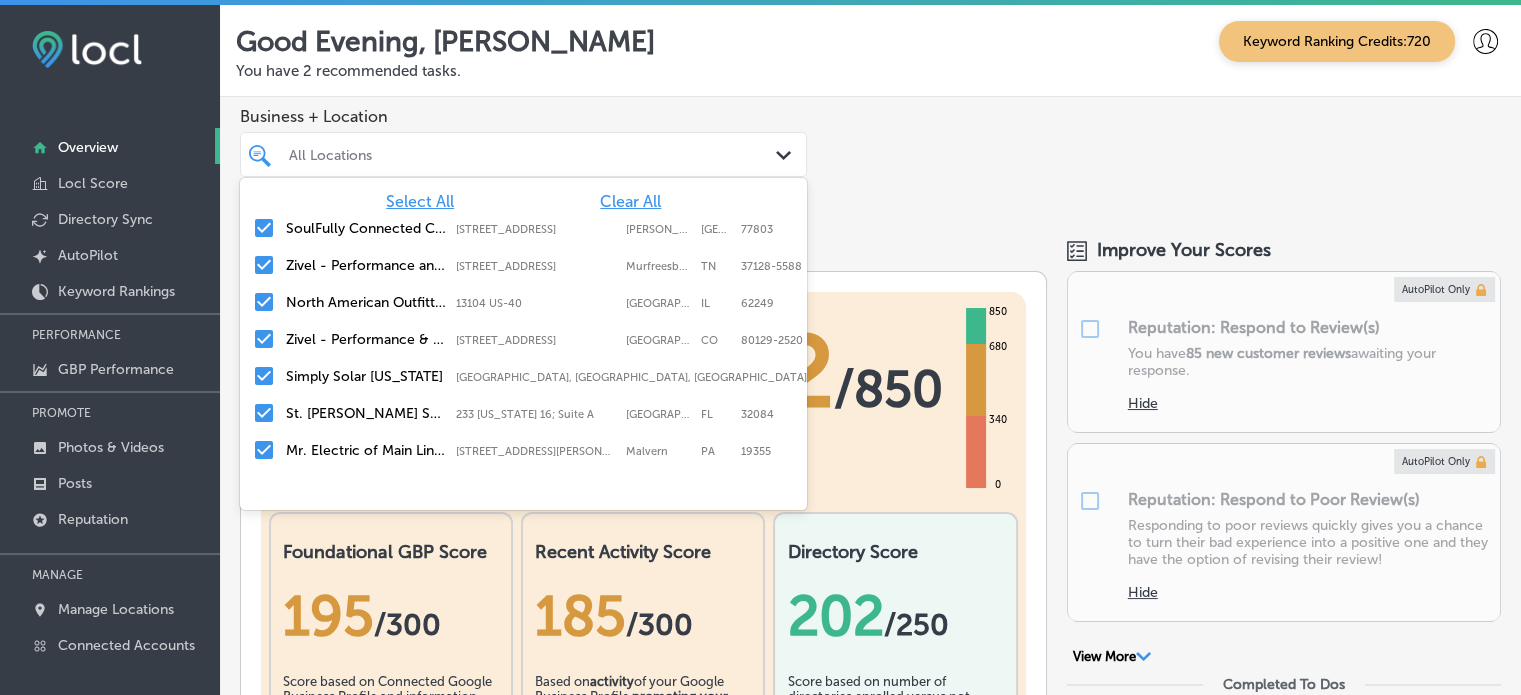 click on "All Locations" at bounding box center (533, 154) 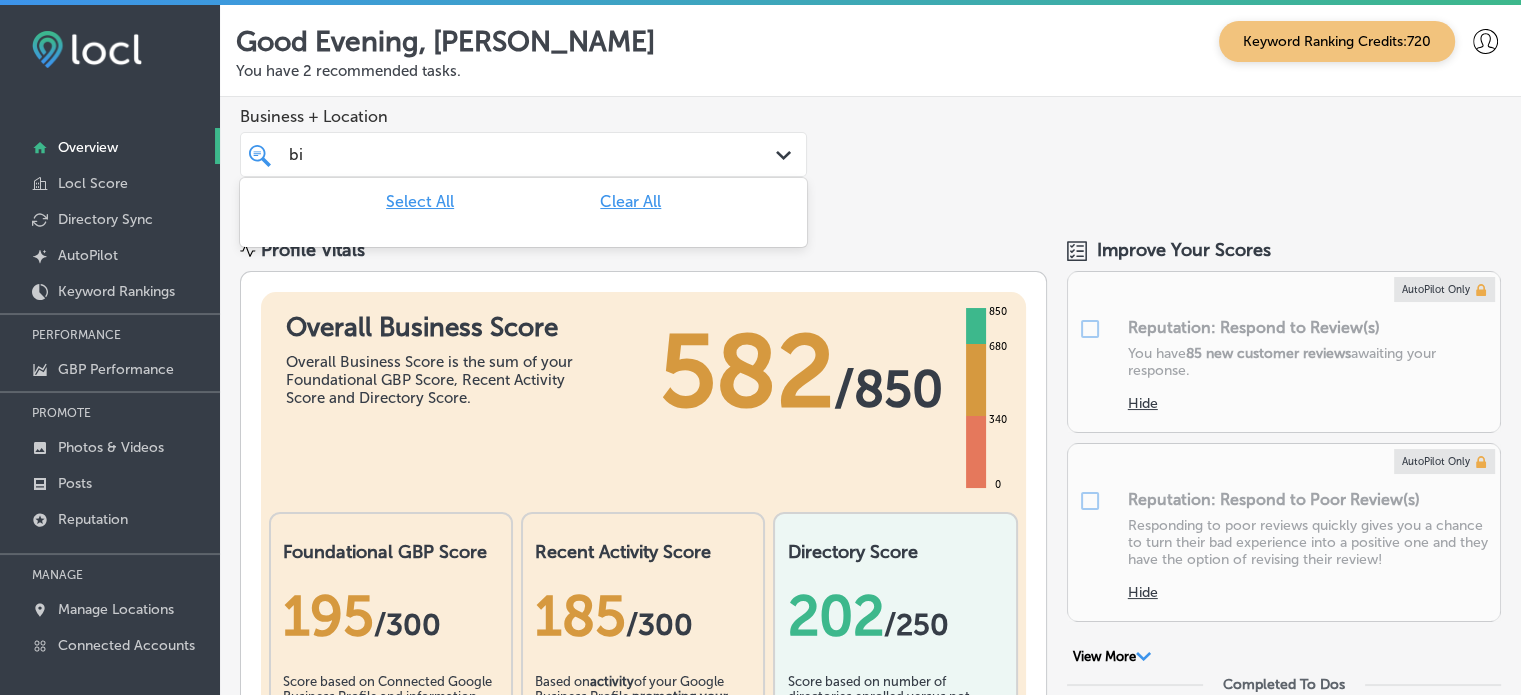 type on "b" 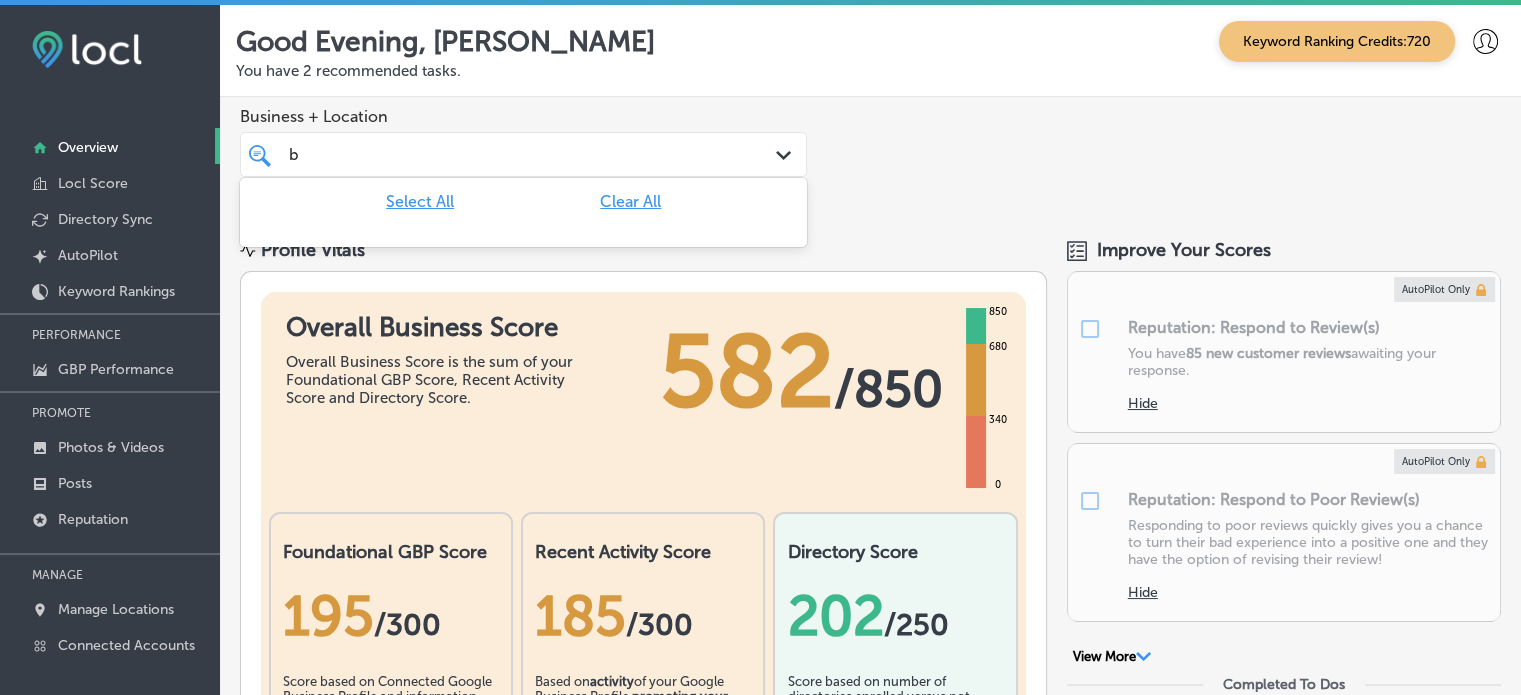 type 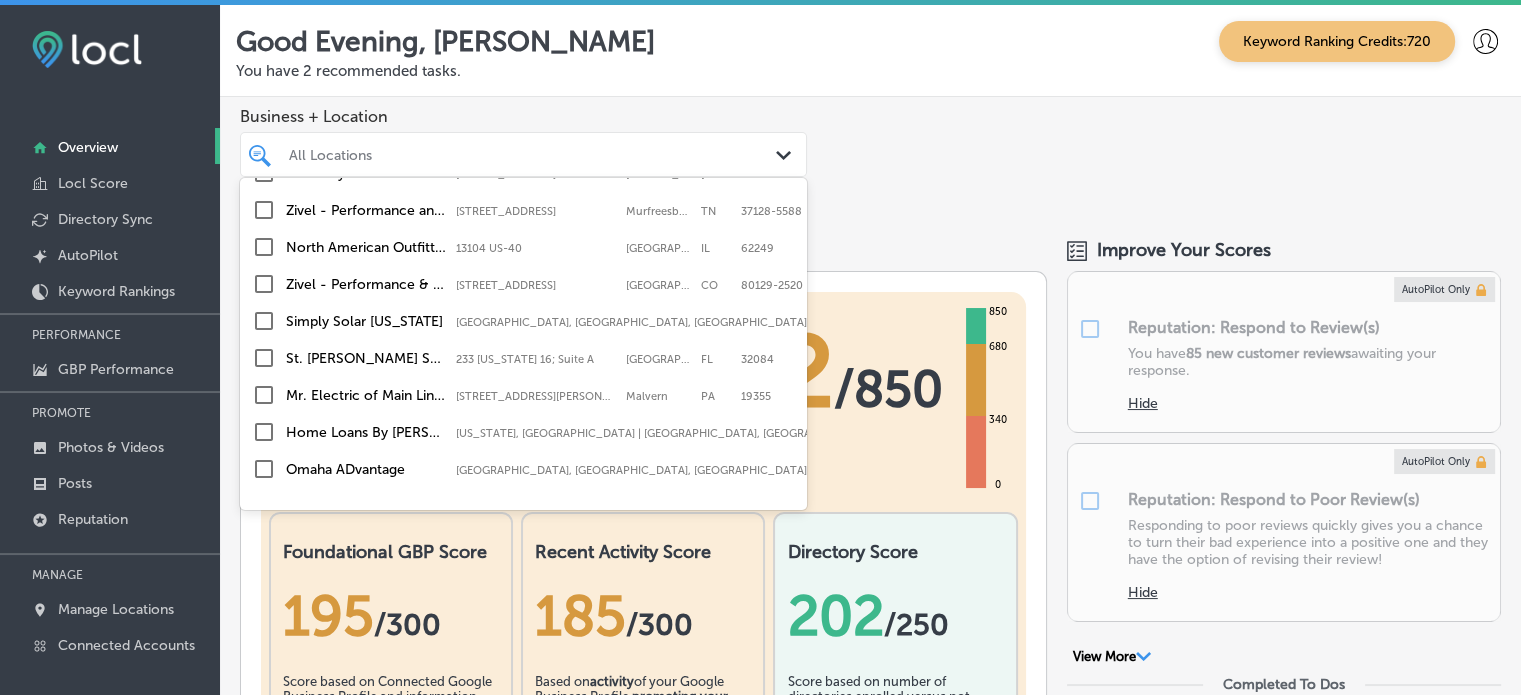 scroll, scrollTop: 0, scrollLeft: 0, axis: both 